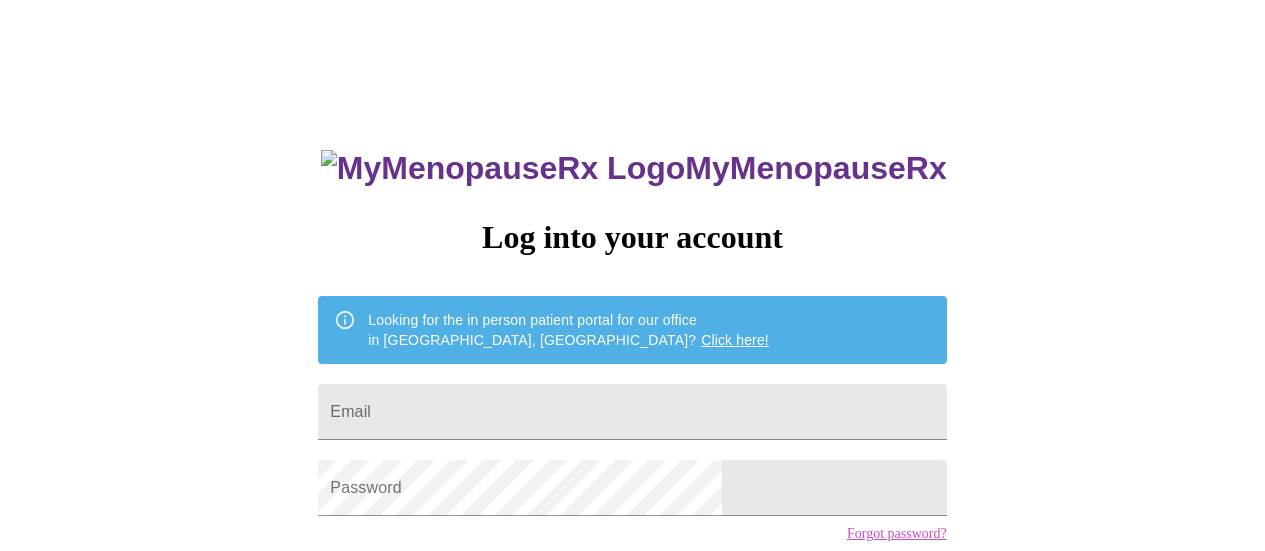 scroll, scrollTop: 0, scrollLeft: 0, axis: both 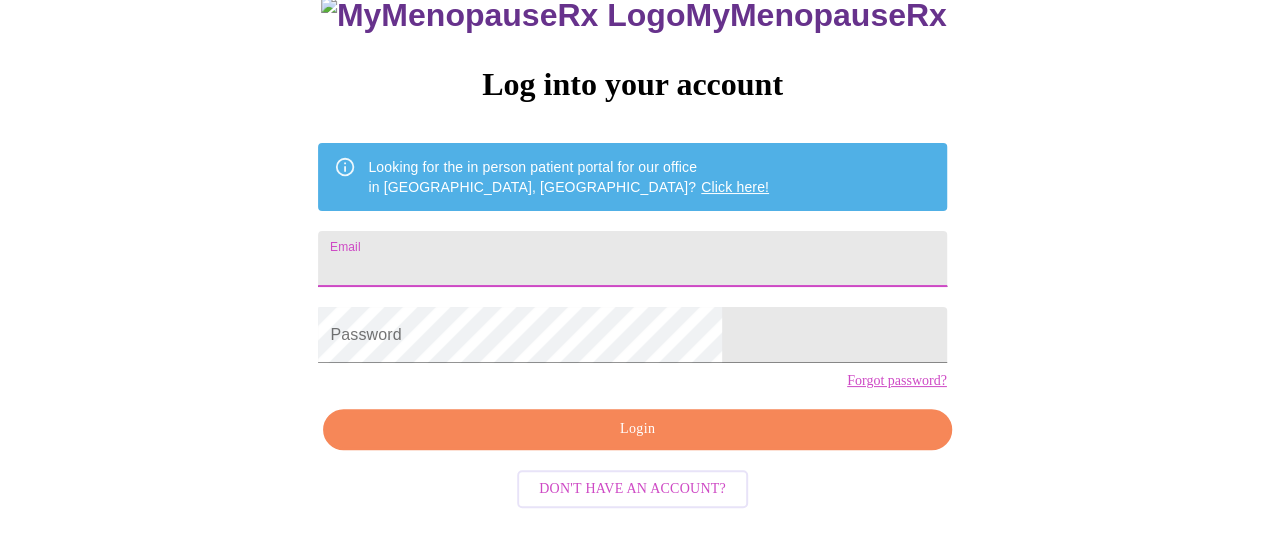 click on "Email" at bounding box center (632, 259) 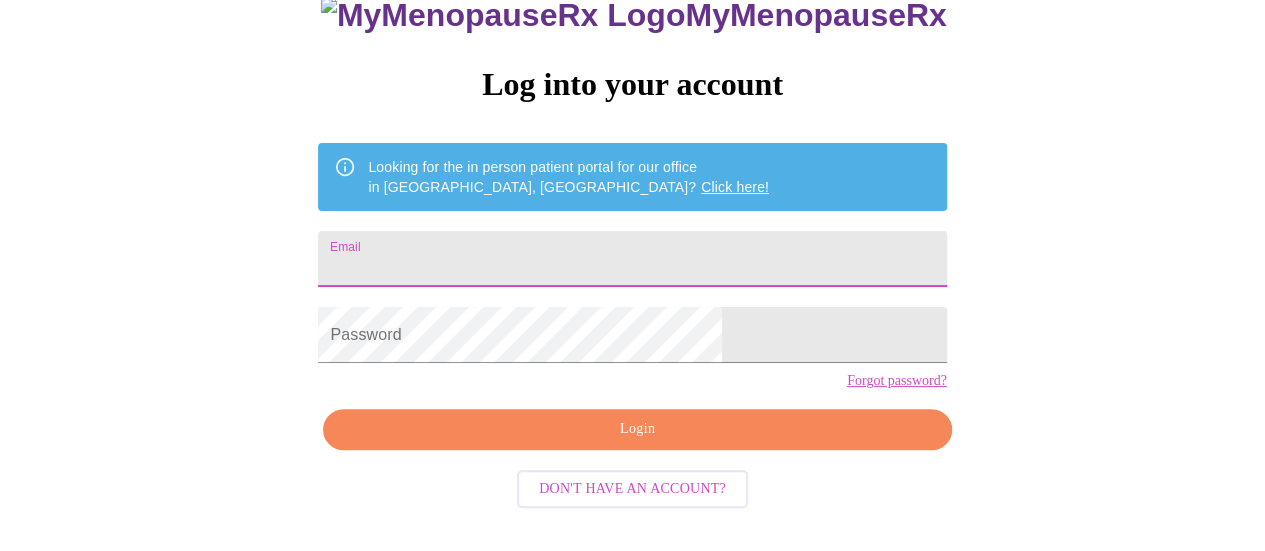 type on "[EMAIL_ADDRESS][PERSON_NAME][DOMAIN_NAME]" 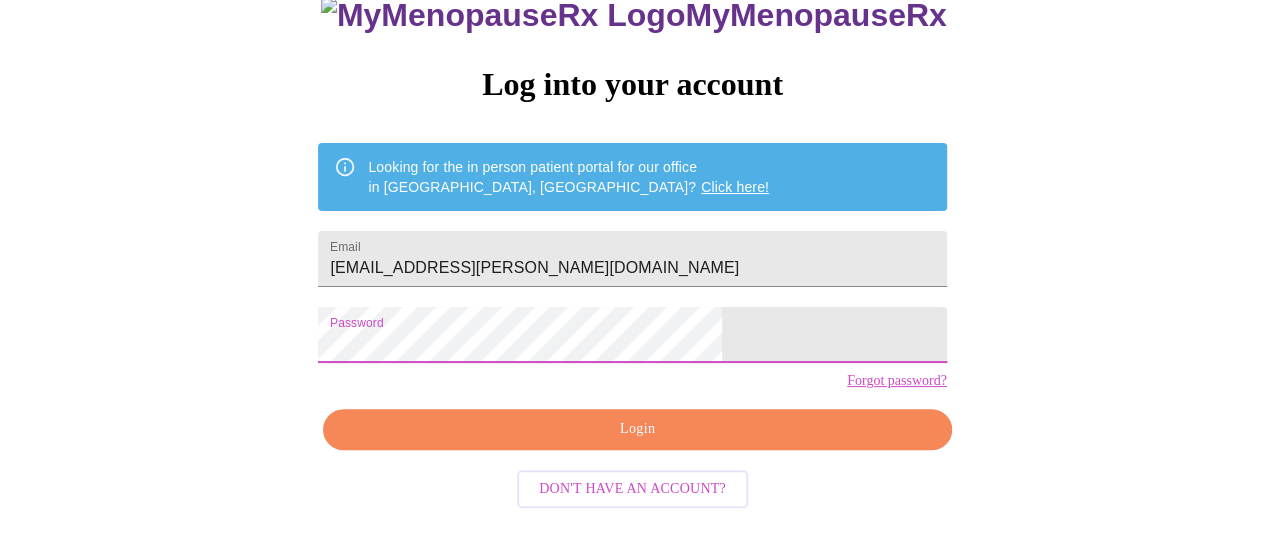click on "Login" at bounding box center [637, 429] 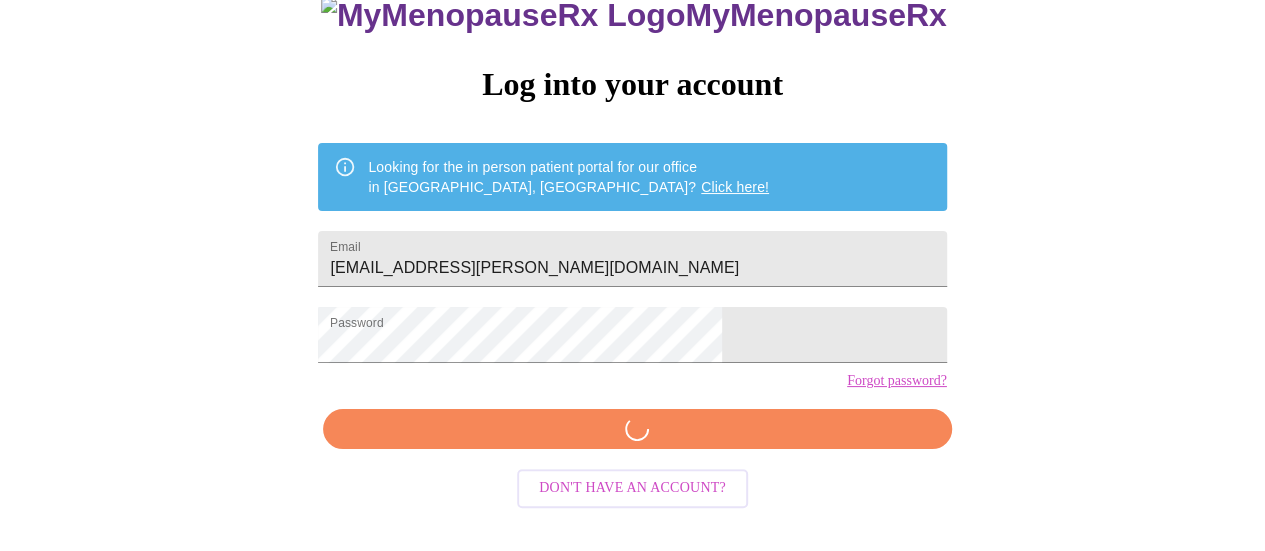 scroll, scrollTop: 152, scrollLeft: 0, axis: vertical 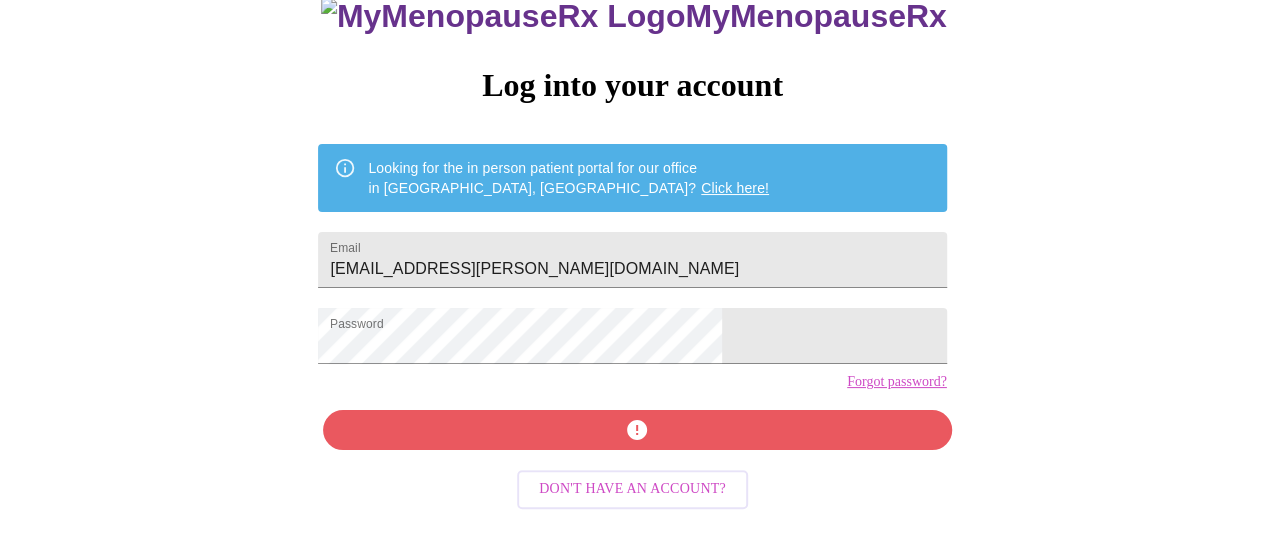 click on "Don't have an account?" at bounding box center [632, 489] 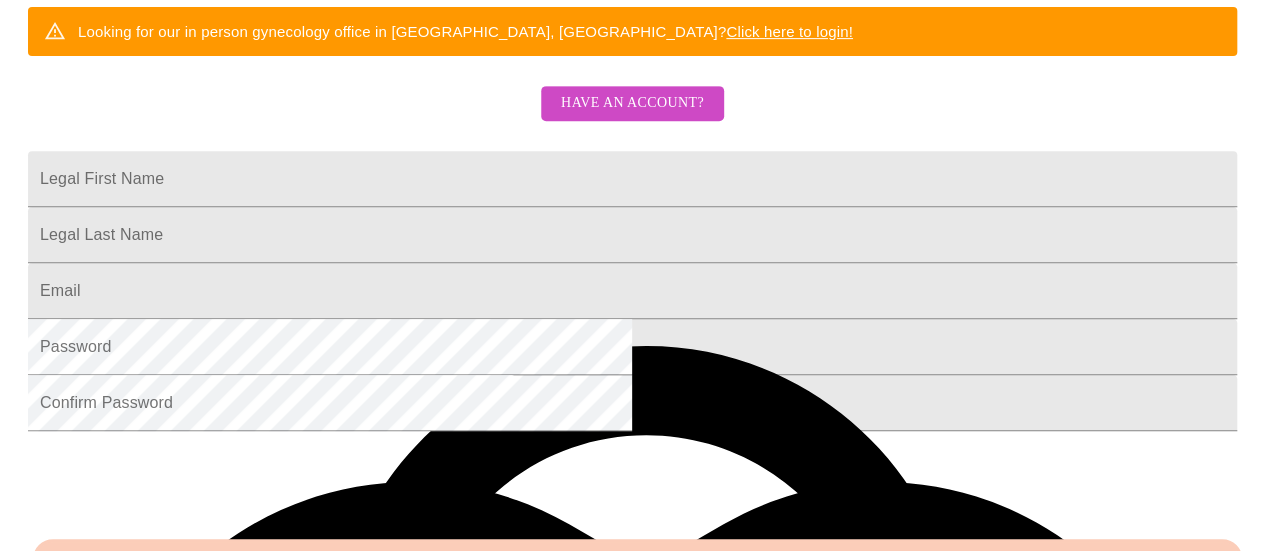 scroll, scrollTop: 636, scrollLeft: 0, axis: vertical 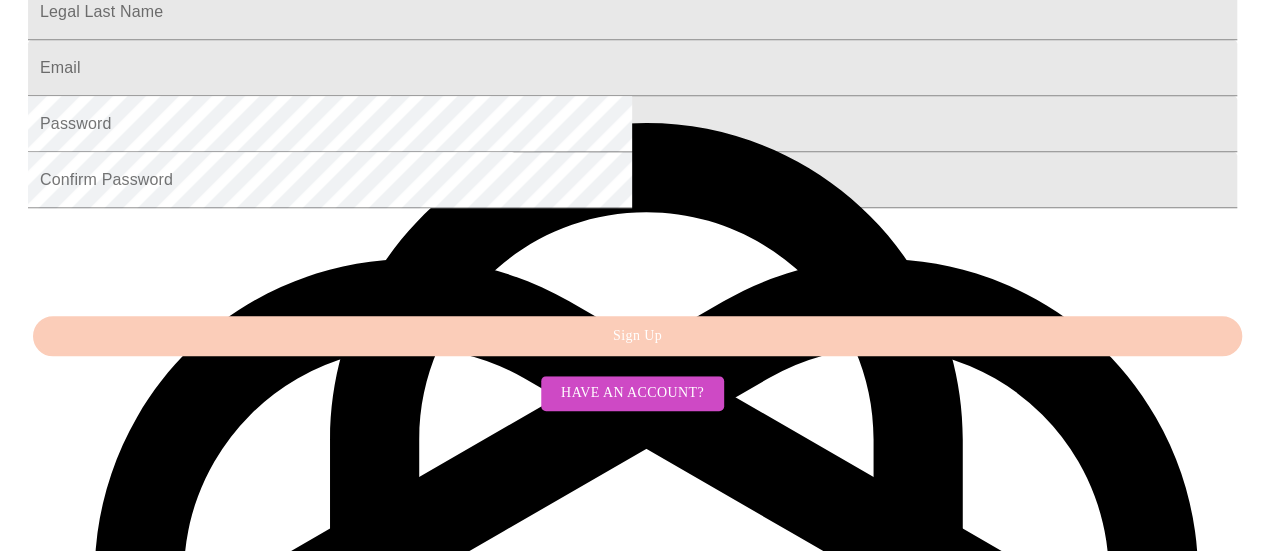 click on "Have an account?" at bounding box center (632, 393) 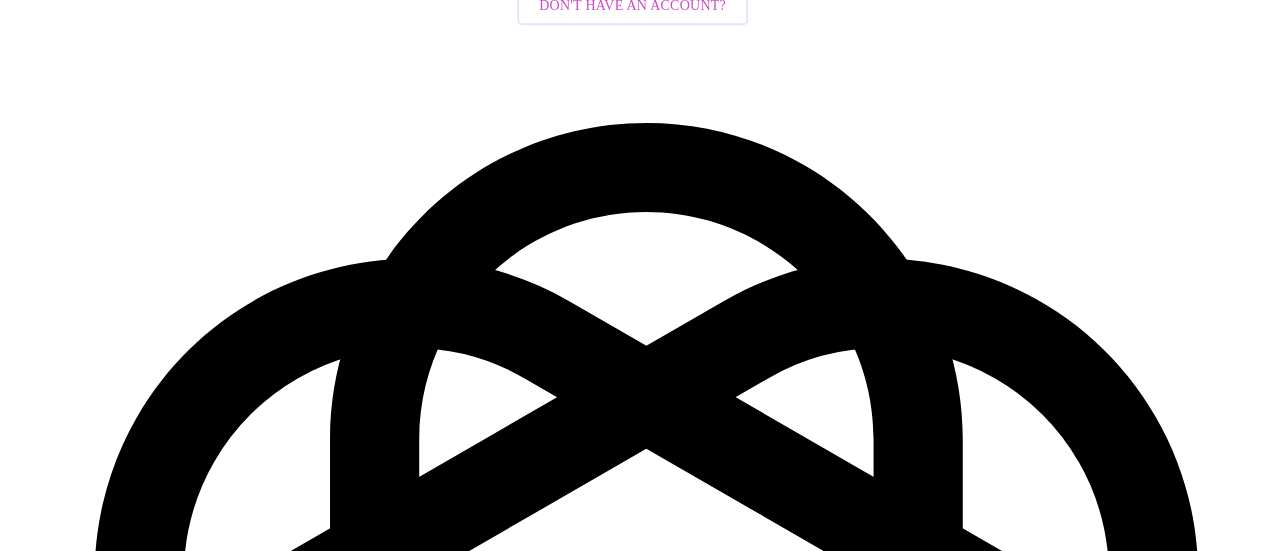 scroll, scrollTop: 153, scrollLeft: 0, axis: vertical 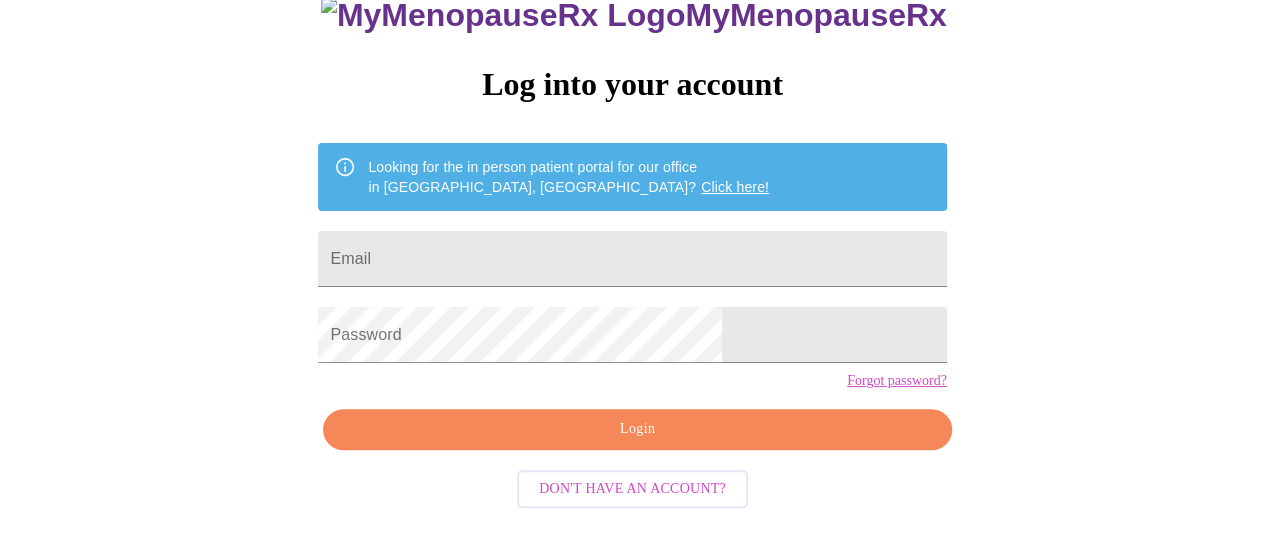 click on "Forgot password?" at bounding box center [897, 381] 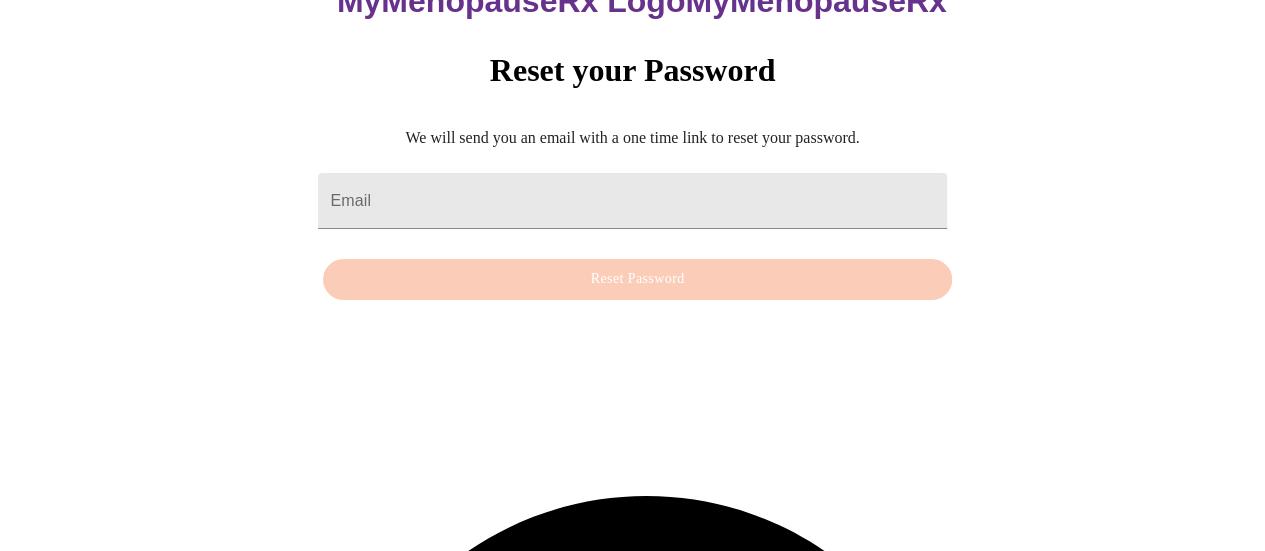scroll, scrollTop: 20, scrollLeft: 0, axis: vertical 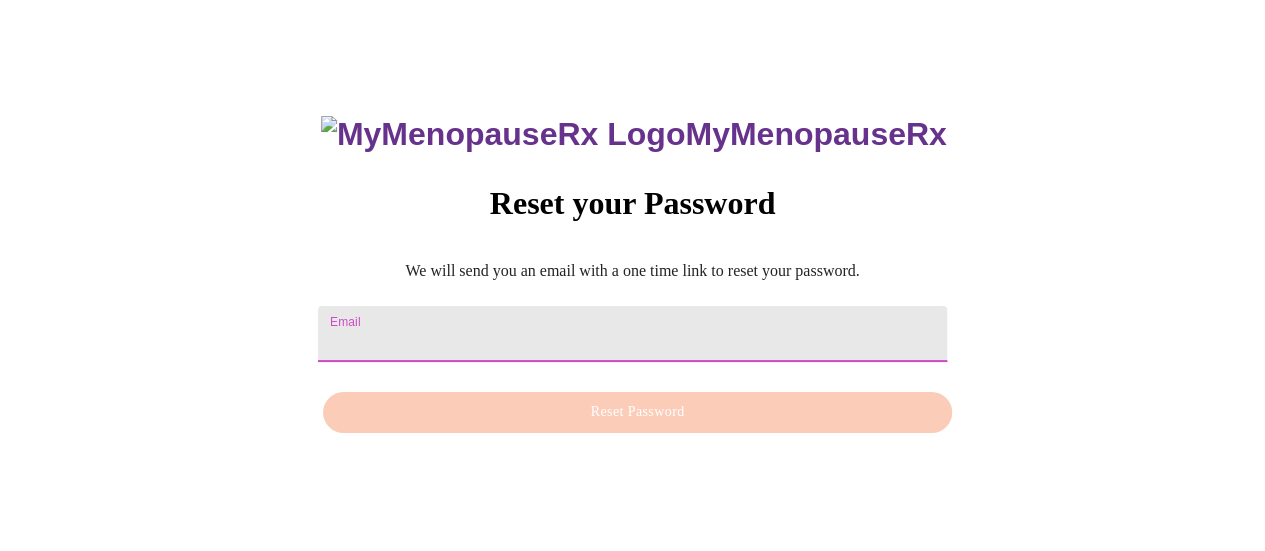 click on "Email" at bounding box center (632, 334) 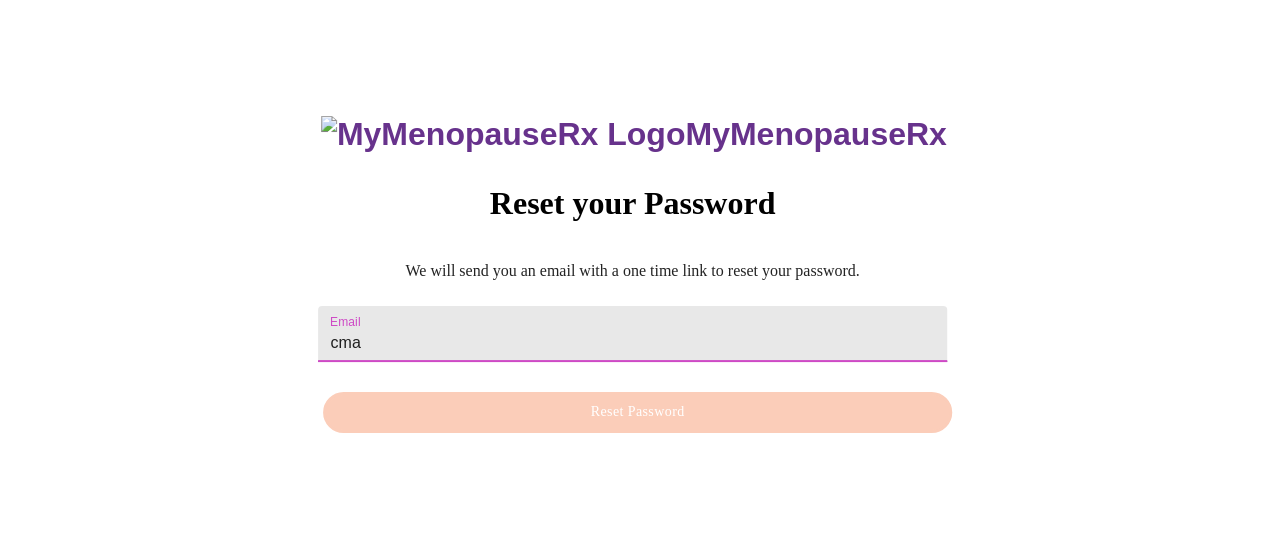 type on "[EMAIL_ADDRESS][PERSON_NAME][DOMAIN_NAME]" 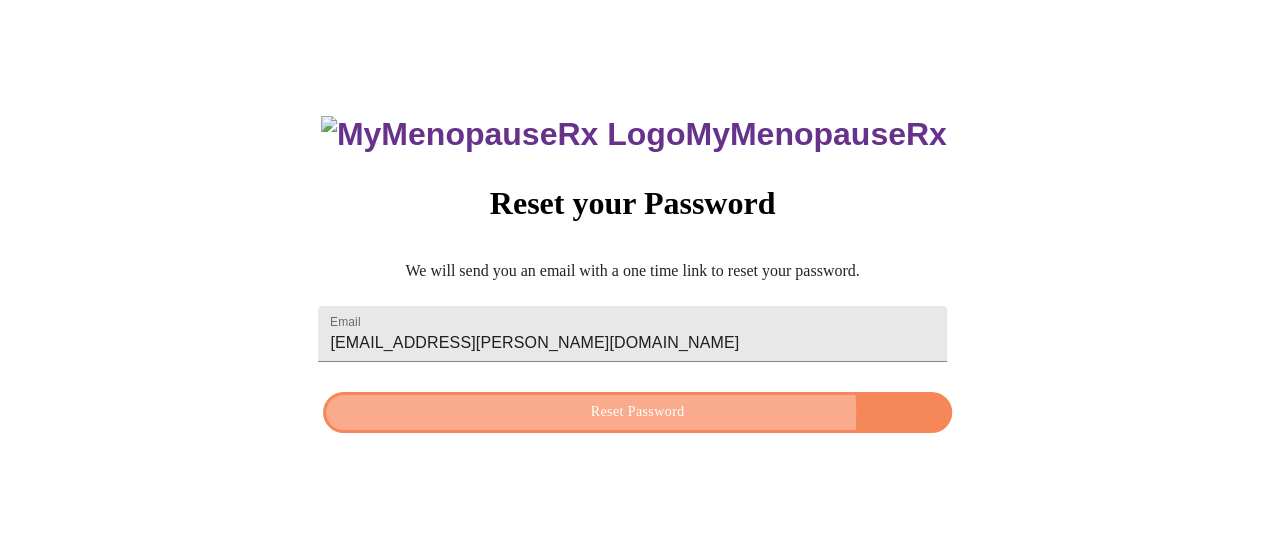 click on "Reset Password" at bounding box center [637, 412] 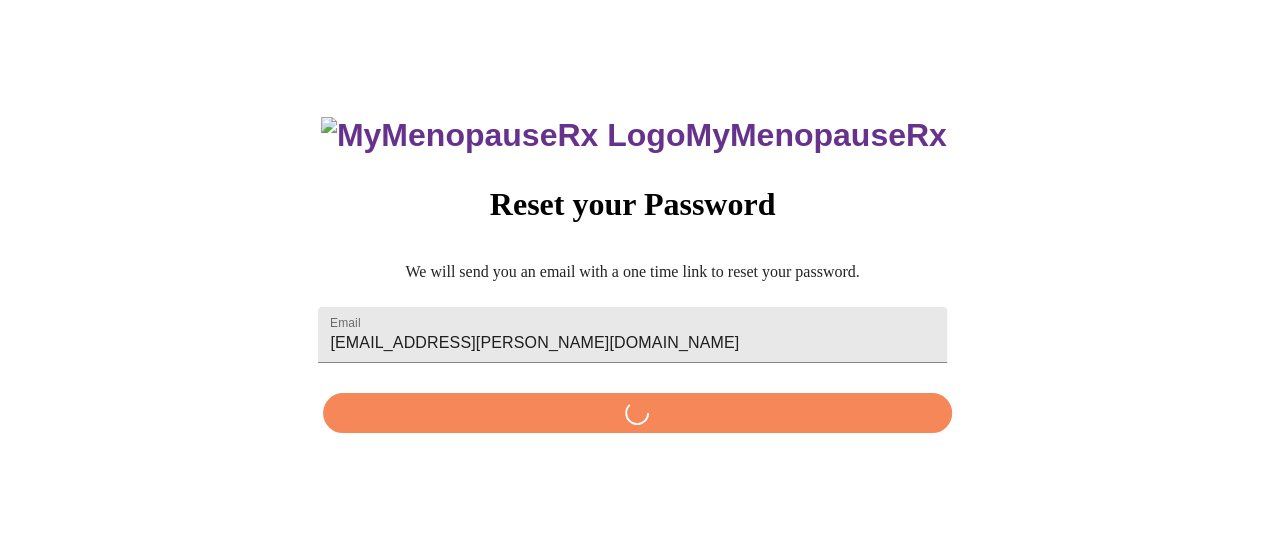 scroll, scrollTop: 0, scrollLeft: 0, axis: both 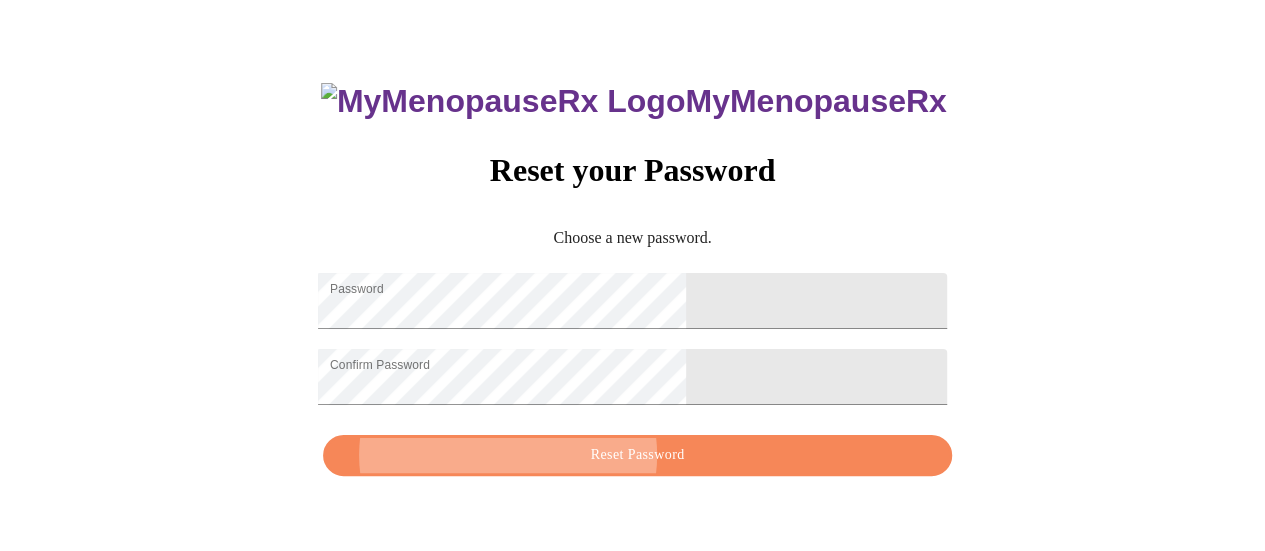 type 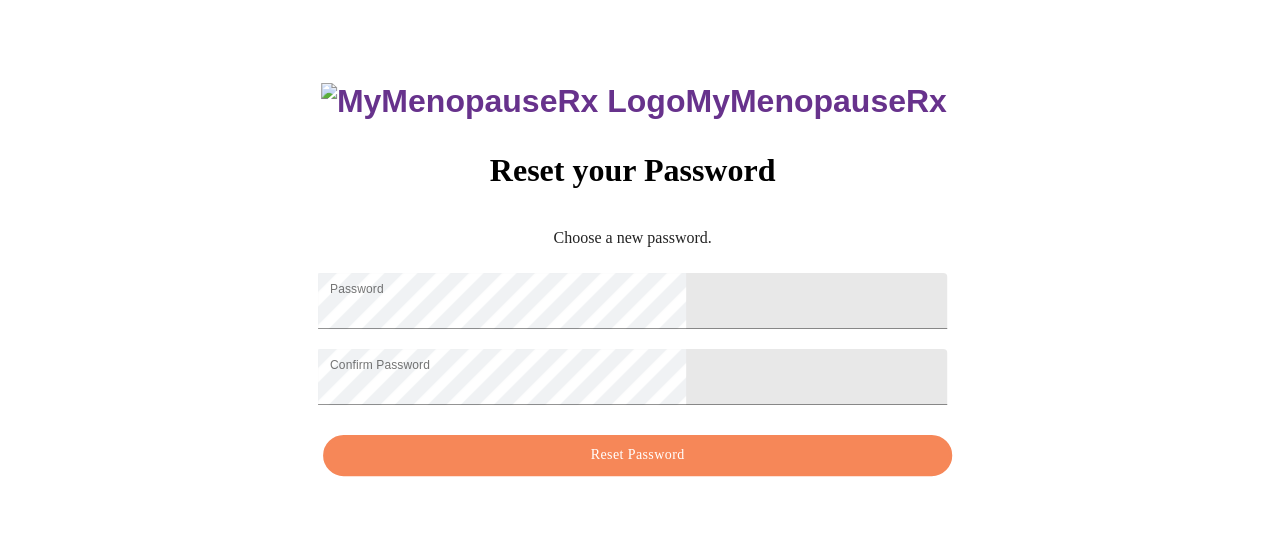 click on "MyMenopauseRx Reset your Password Choose a new password. Password Confirm Password Reset Password" at bounding box center (632, 268) 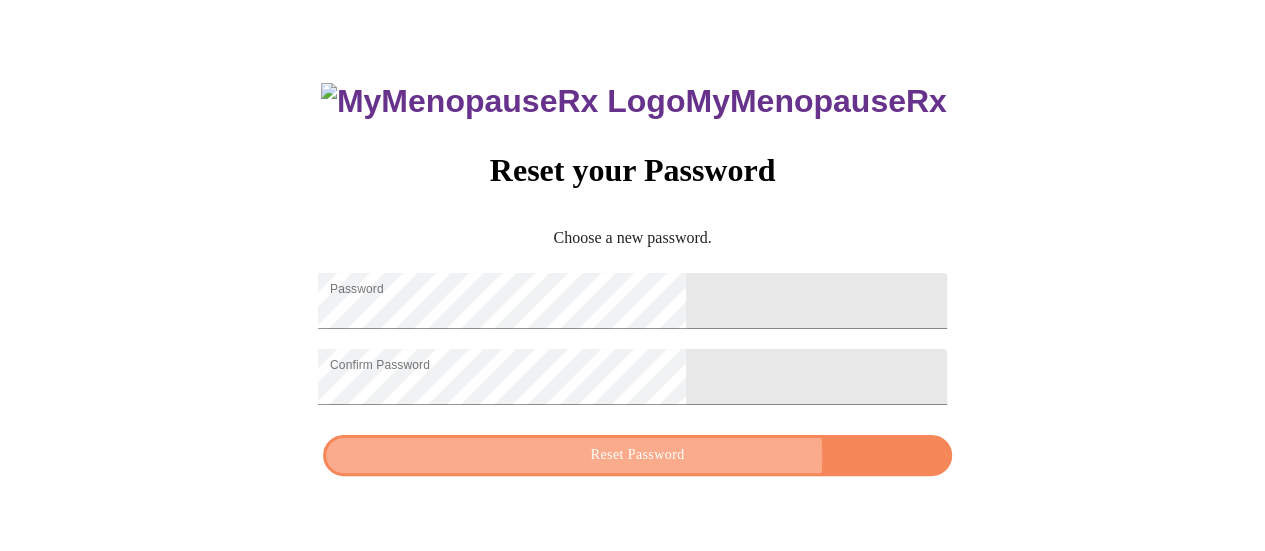click on "Reset Password" at bounding box center (637, 455) 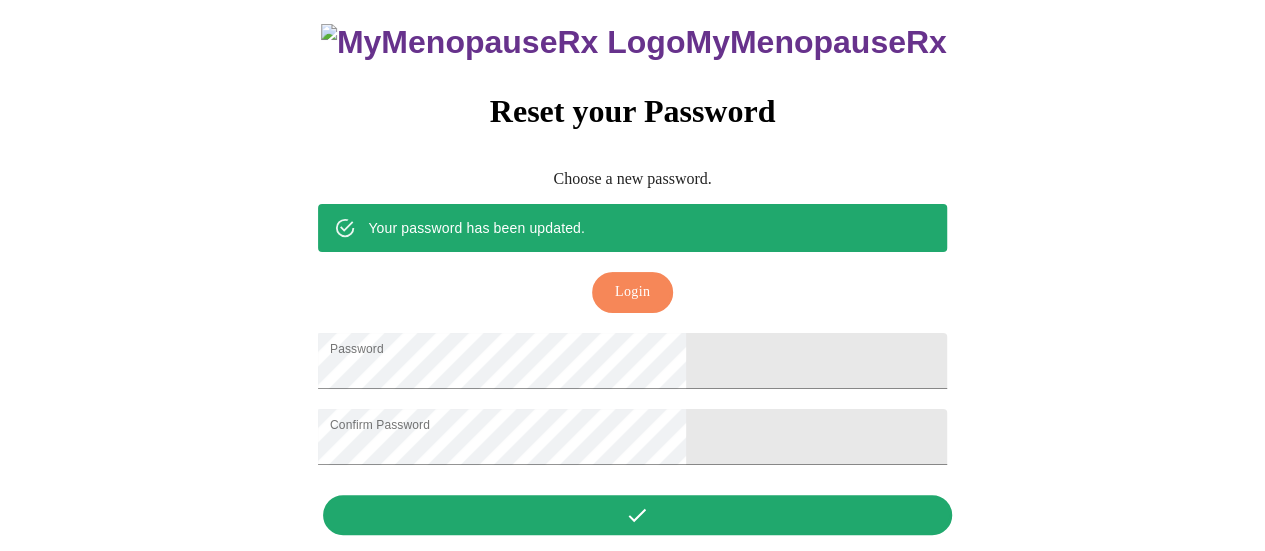 scroll, scrollTop: 0, scrollLeft: 0, axis: both 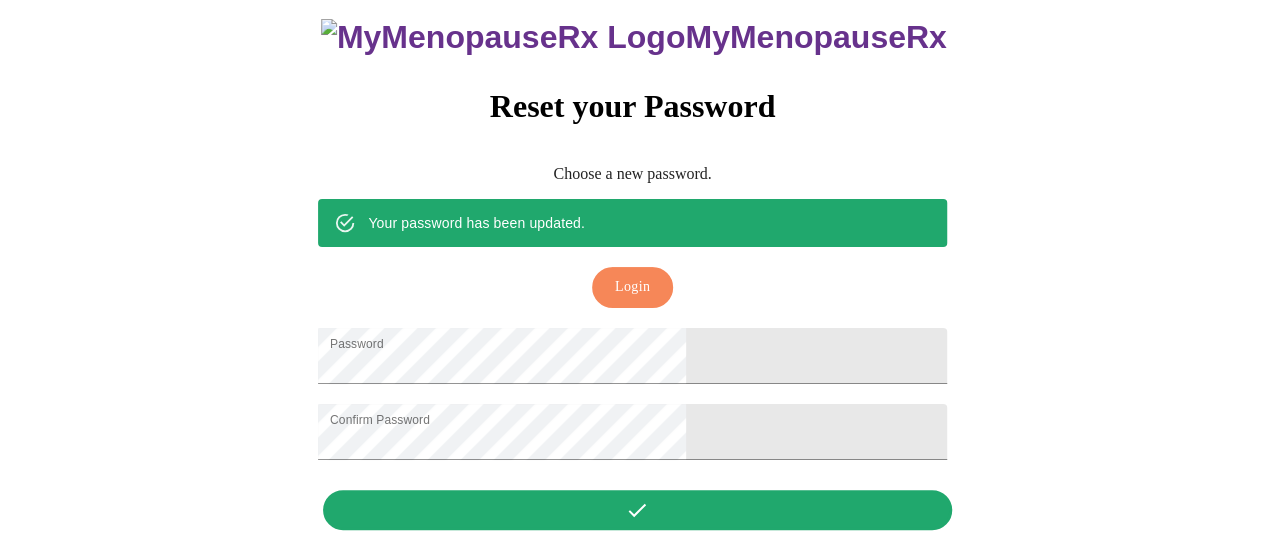 click on "Login" at bounding box center [632, 287] 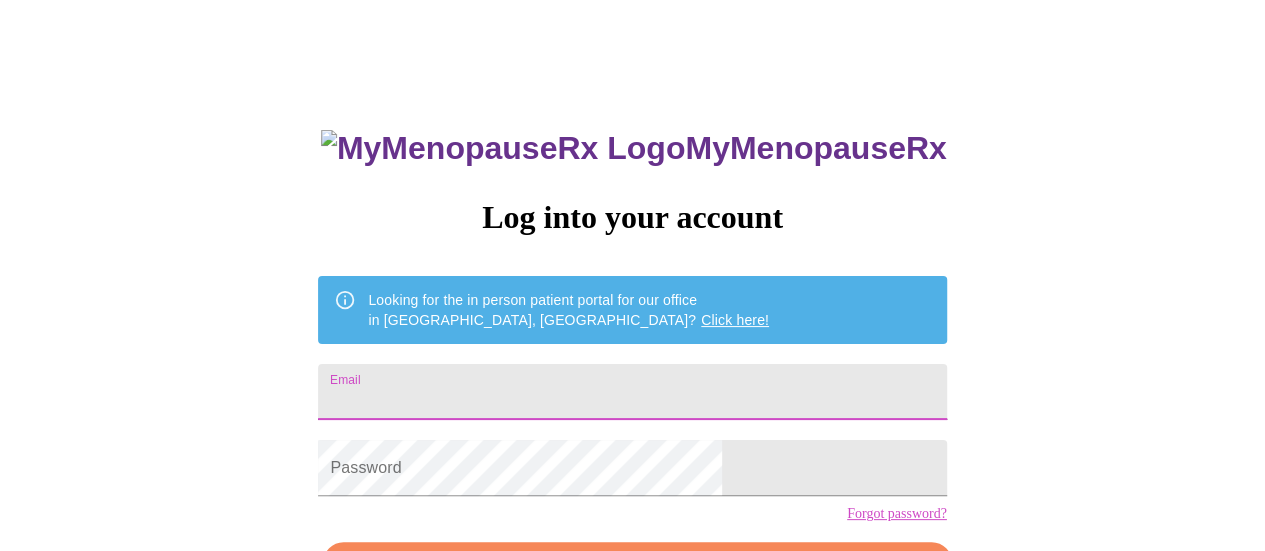 click on "Email" at bounding box center [632, 392] 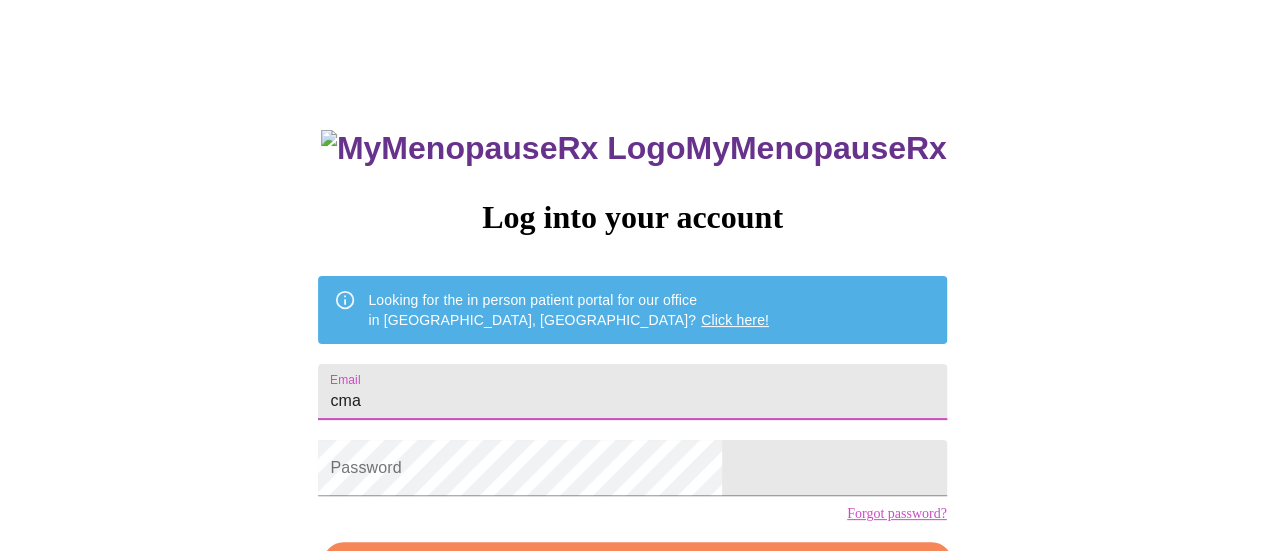 type on "[EMAIL_ADDRESS][PERSON_NAME][DOMAIN_NAME]" 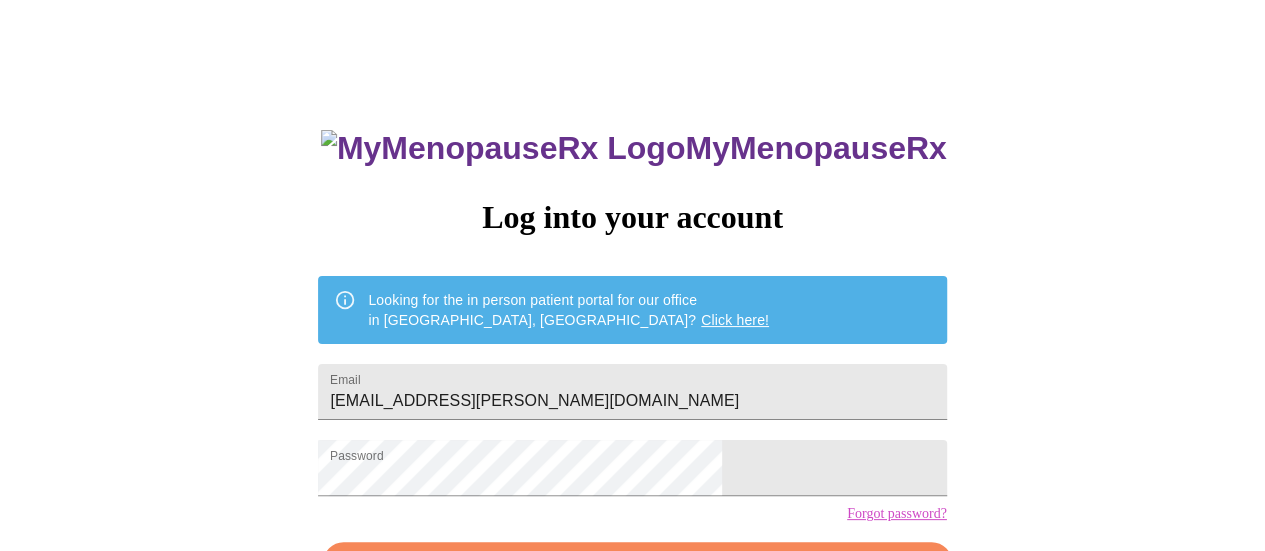 scroll, scrollTop: 26, scrollLeft: 0, axis: vertical 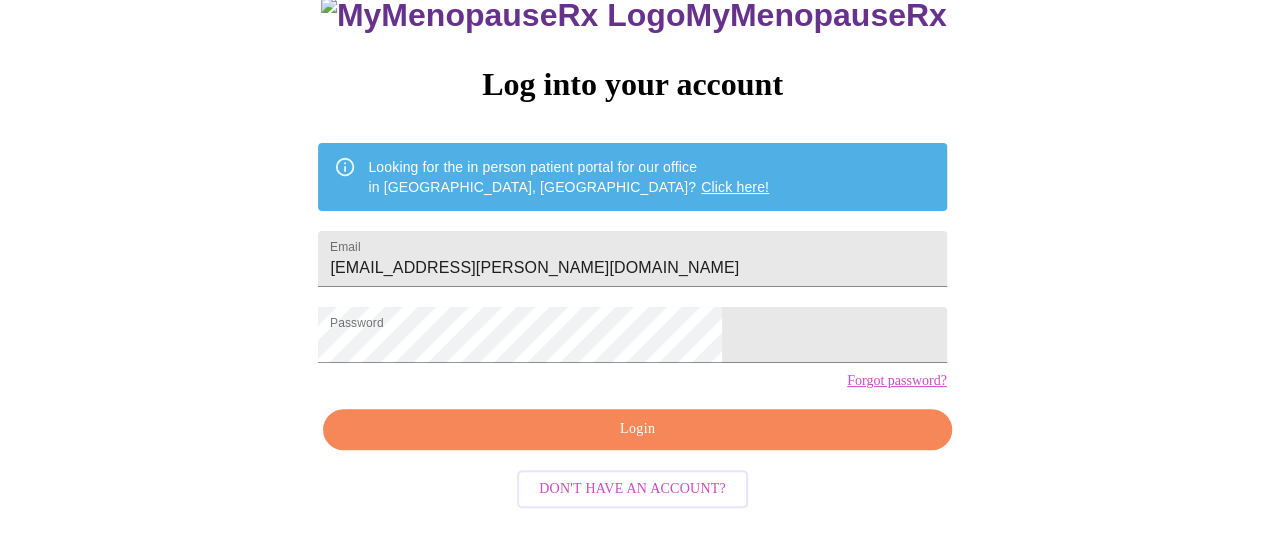 click on "Login" at bounding box center (637, 429) 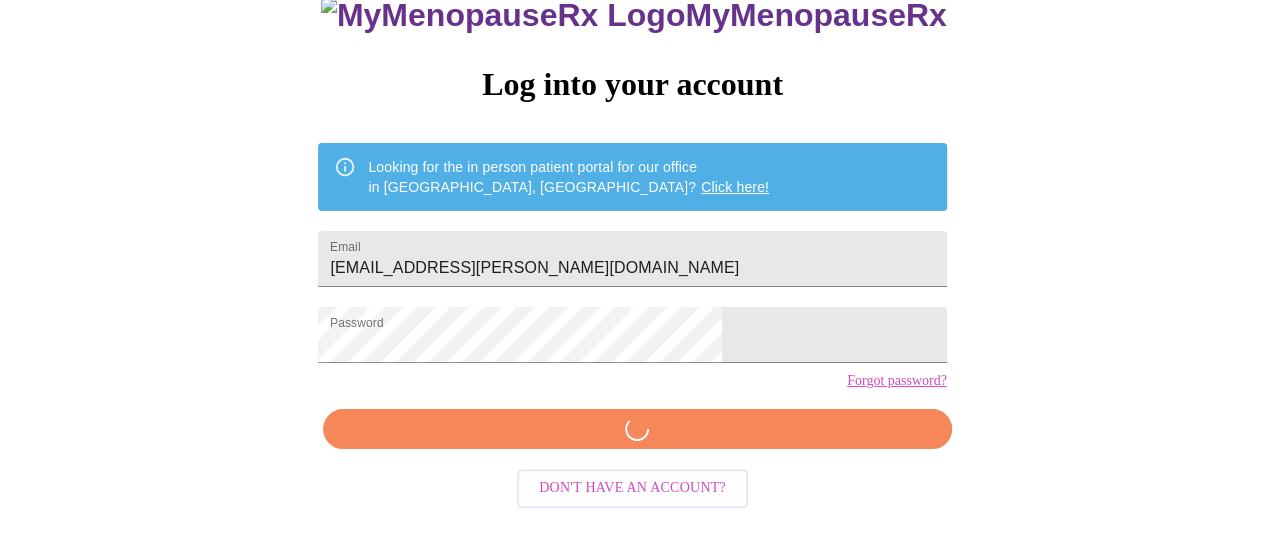 scroll, scrollTop: 152, scrollLeft: 0, axis: vertical 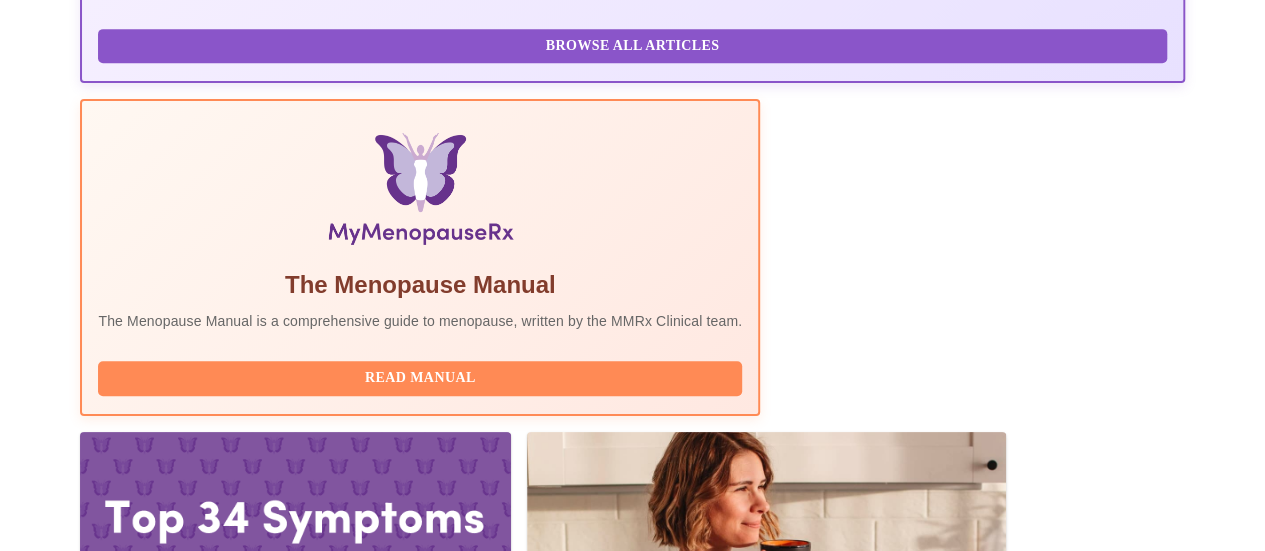click on "Complete Pre-Assessment" at bounding box center (1049, 2011) 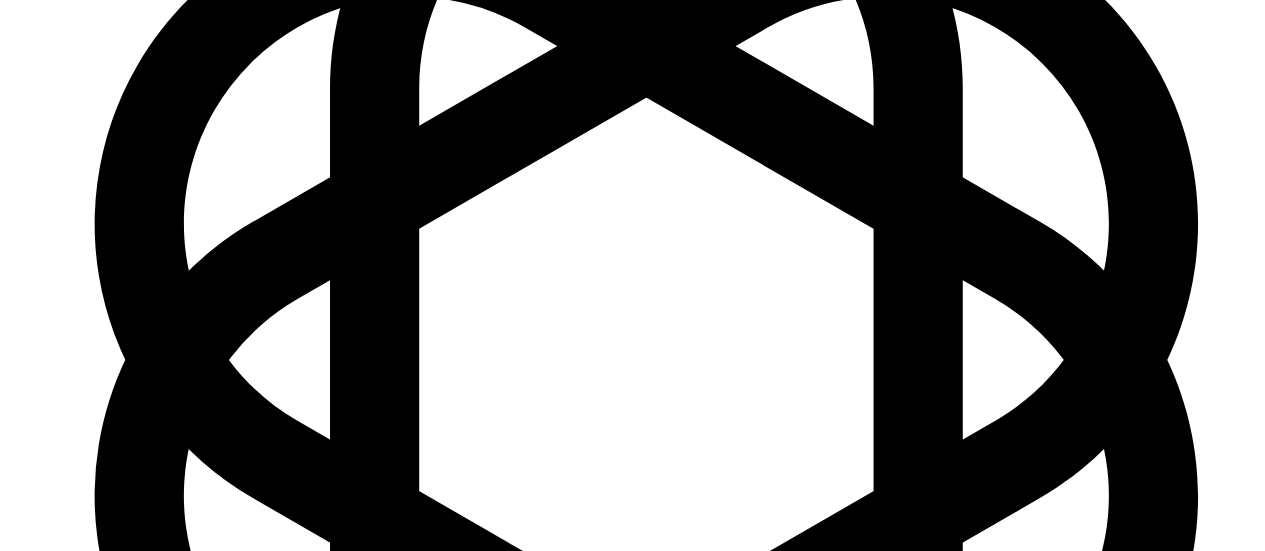 scroll, scrollTop: 0, scrollLeft: 0, axis: both 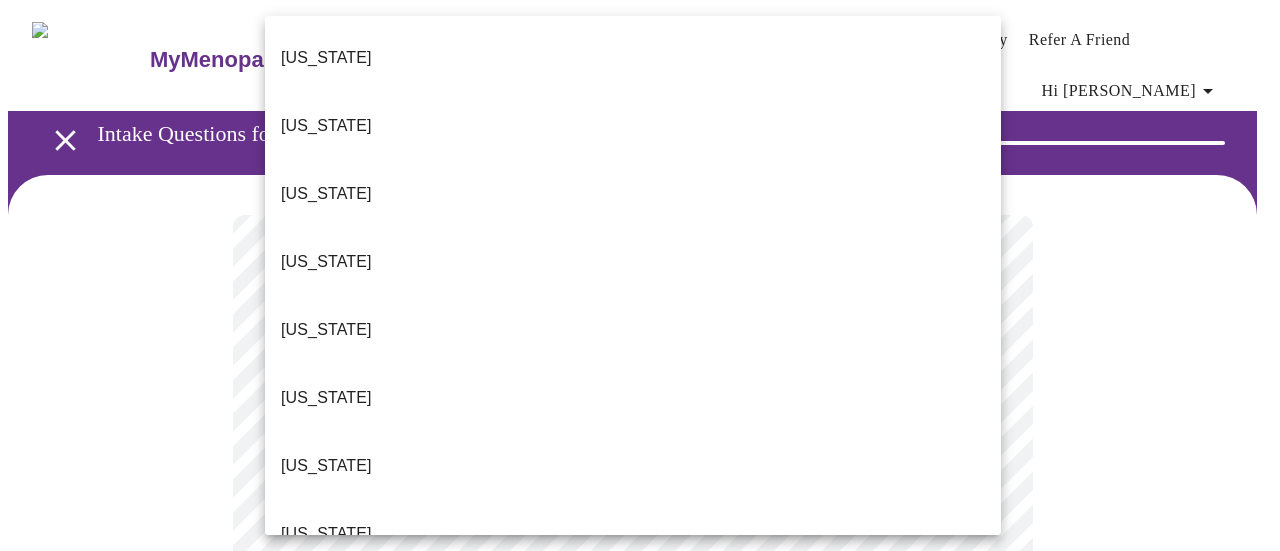 click on "MyMenopauseRx Appointments Messaging Labs Uploads Medications Community Refer a Friend Hi [PERSON_NAME] Questions for [DATE] 1:20pm-1:40pm 1  /  13 Settings Billing Invoices Log out [US_STATE]
[US_STATE]
[US_STATE]
[US_STATE]
[US_STATE]
[US_STATE]
[US_STATE]
[US_STATE]
[US_STATE]
[US_STATE]
[US_STATE]
[US_STATE]
[US_STATE]
[US_STATE]
[US_STATE]
[US_STATE]
[US_STATE]
[US_STATE]
[US_STATE]
[US_STATE]
[US_STATE]
[US_STATE]
[US_STATE]
[US_STATE]
[US_STATE]
[US_STATE]
[US_STATE]
[US_STATE]
[GEOGRAPHIC_DATA]
[US_STATE]
[US_STATE]
[US_STATE]
[US_STATE]
[US_STATE]
[US_STATE]
[US_STATE]
[US_STATE]
[US_STATE]
[US_STATE]
[US_STATE]
[US_STATE]
[US_STATE]
[US_STATE]
[US_STATE]
[US_STATE][PERSON_NAME][US_STATE]
[US_STATE], D.C. ([US_STATE])
[US_STATE]
[US_STATE]
[US_STATE]" at bounding box center (640, 940) 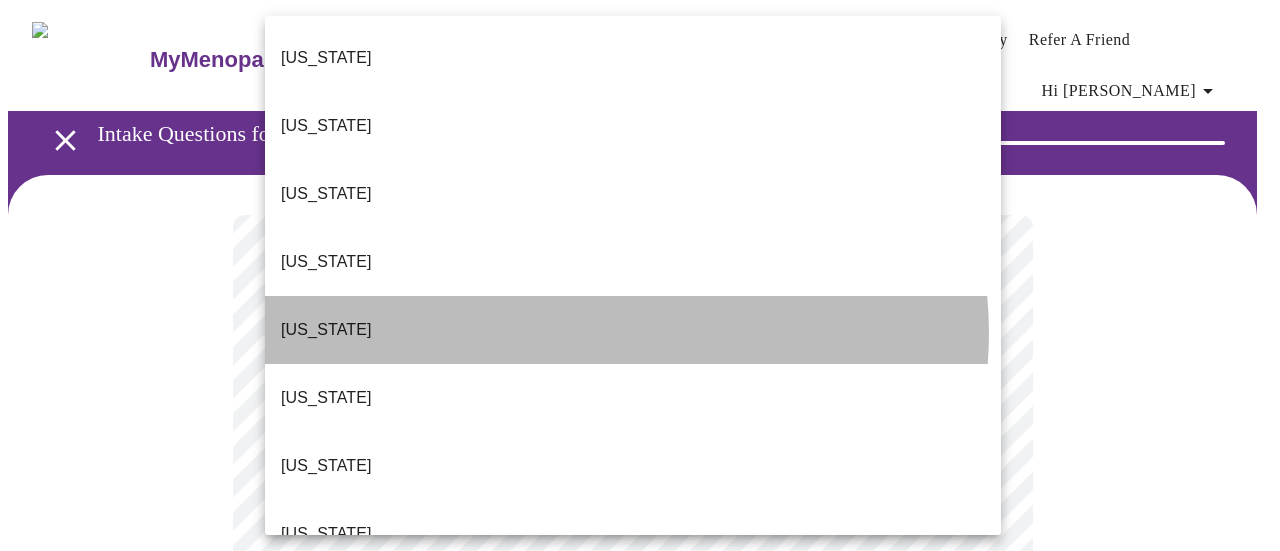 click on "[US_STATE]" at bounding box center (633, 330) 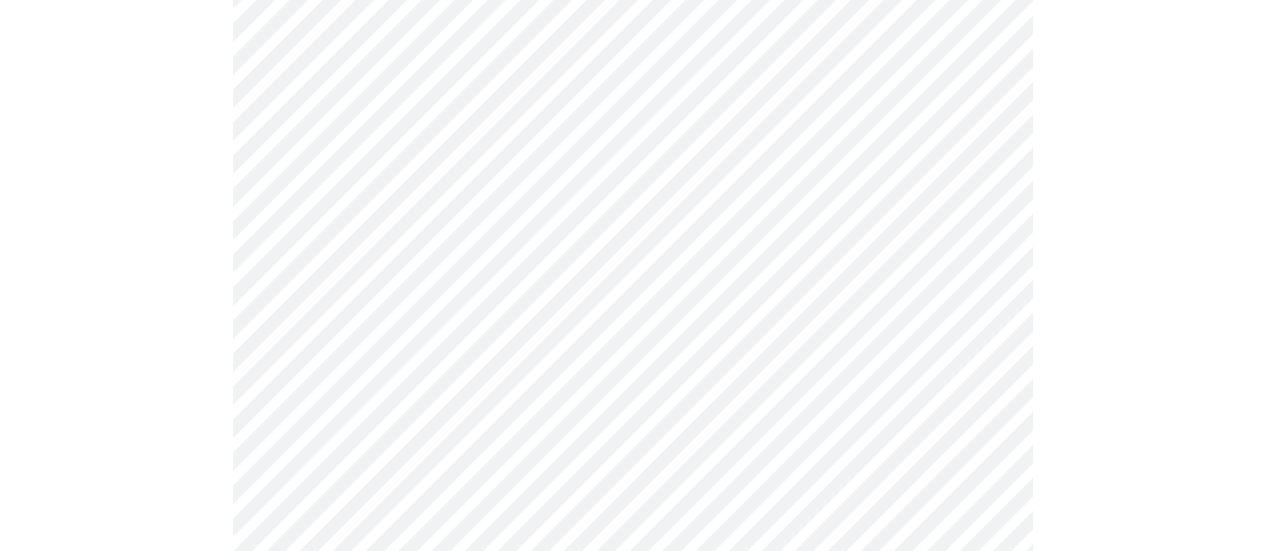 scroll, scrollTop: 317, scrollLeft: 0, axis: vertical 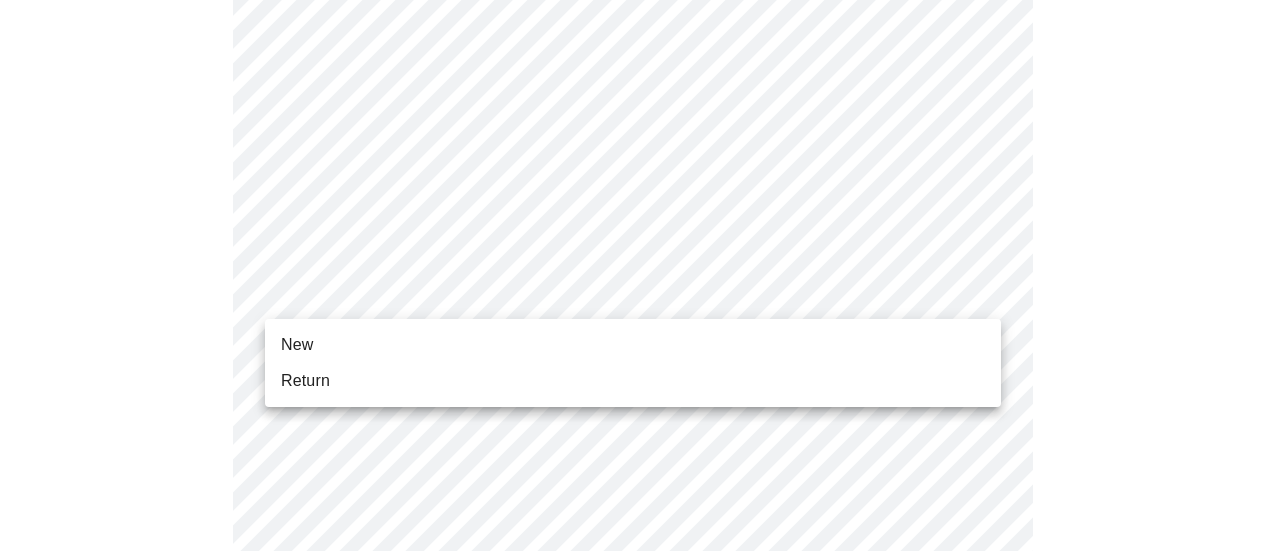 click on "MyMenopauseRx Appointments Messaging Labs Uploads Medications Community Refer a Friend Hi [PERSON_NAME]    Intake Questions for [DATE] 1:20pm-1:40pm 1  /  13 Settings Billing Invoices Log out New Return" at bounding box center (640, 617) 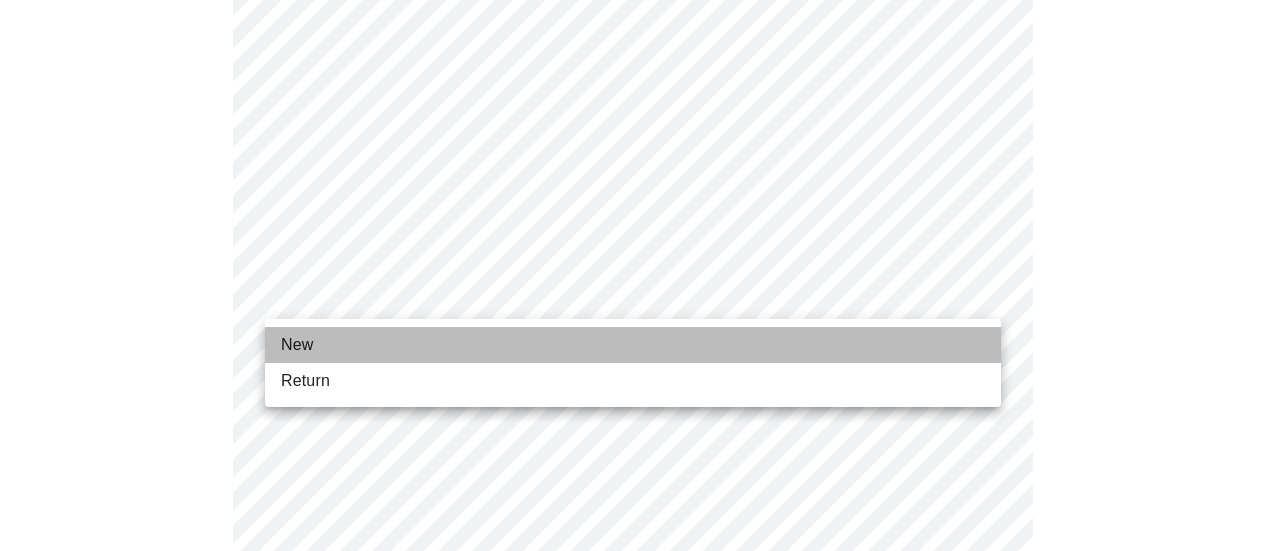 click on "New" at bounding box center (633, 345) 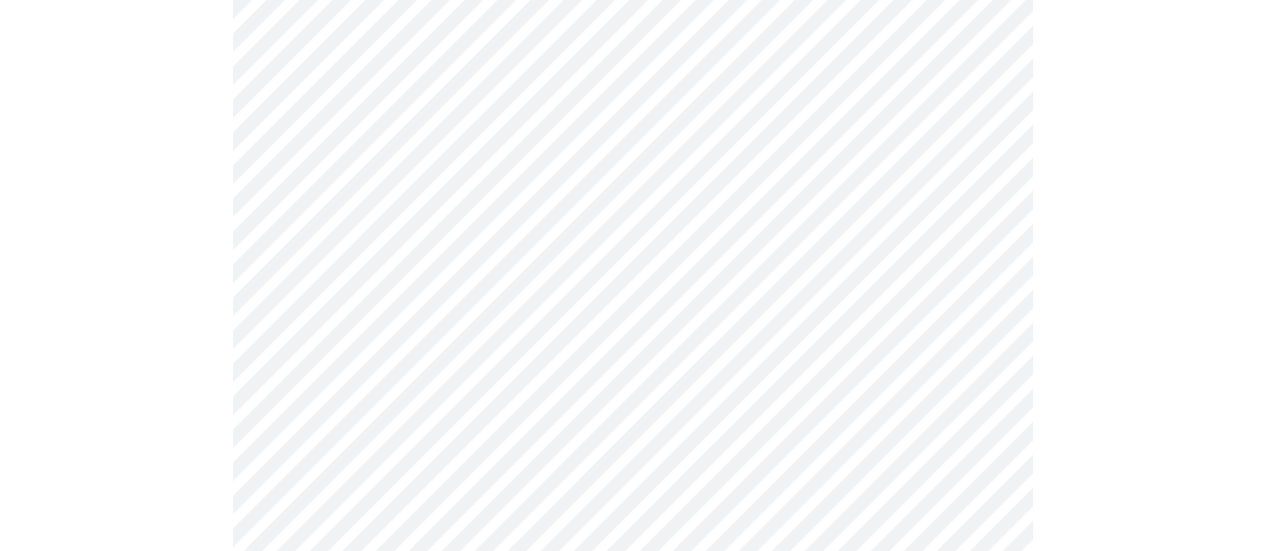scroll, scrollTop: 679, scrollLeft: 0, axis: vertical 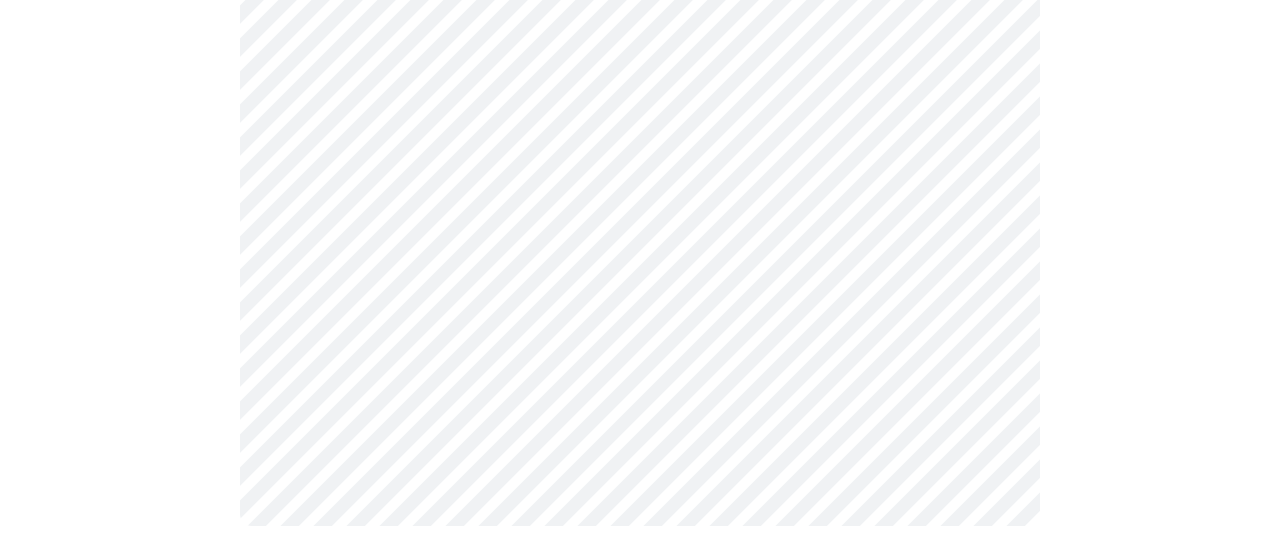 click on "MyMenopauseRx Appointments Messaging Labs Uploads Medications Community Refer a Friend Hi [PERSON_NAME]    Intake Questions for [DATE] 1:20pm-1:40pm 1  /  13 Settings Billing Invoices Log out" at bounding box center [640, -346] 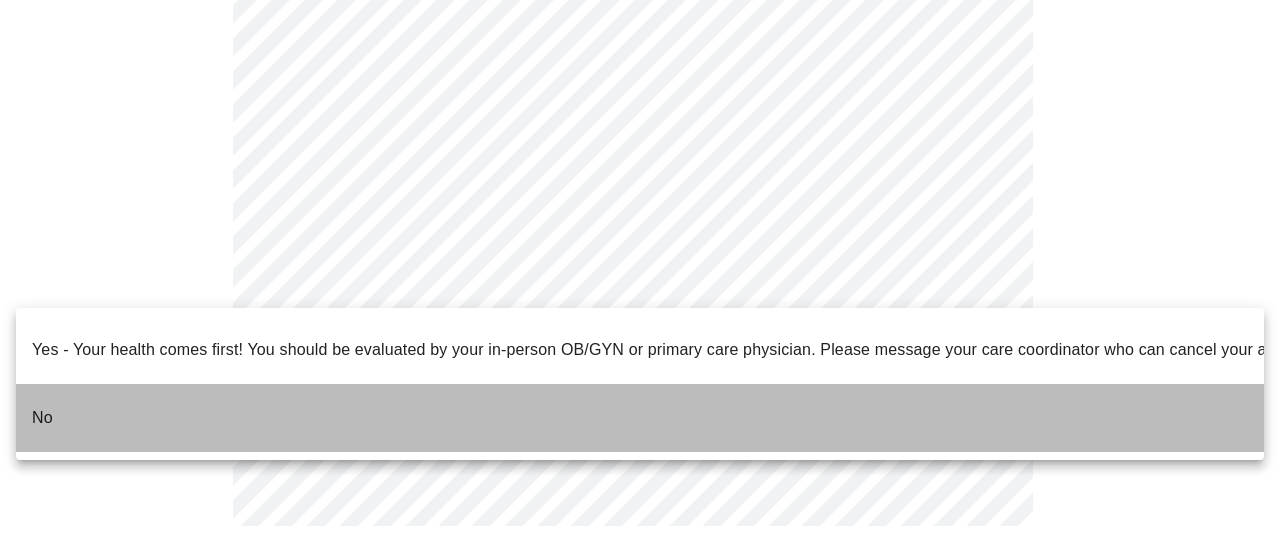 click on "No" at bounding box center (640, 418) 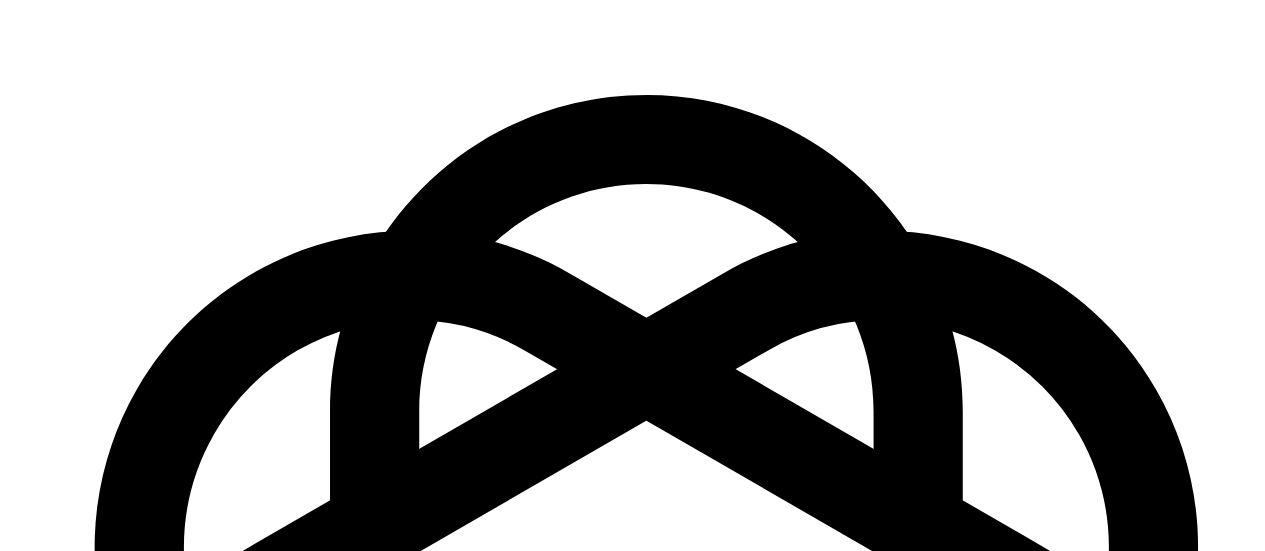 scroll, scrollTop: 0, scrollLeft: 0, axis: both 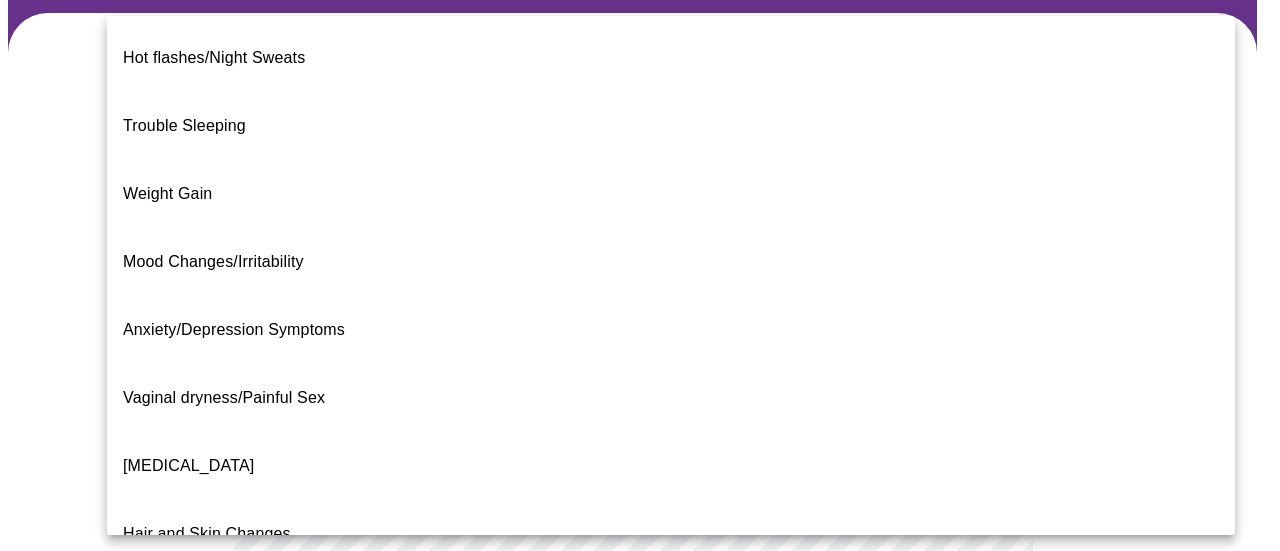 click on "MyMenopauseRx Appointments Messaging Labs Uploads Medications Community Refer a Friend Hi [PERSON_NAME]    Intake Questions for [DATE] 1:20pm-1:40pm 2  /  13 Settings Billing Invoices Log out Hot flashes/Night Sweats
Trouble Sleeping
Weight Gain
Mood Changes/Irritability
Anxiety/Depression Symptoms
Vaginal dryness/Painful Sex
[MEDICAL_DATA]
Hair and Skin Changes
[MEDICAL_DATA] ([MEDICAL_DATA],[MEDICAL_DATA], Obtain an order for a [MEDICAL_DATA] test)
Metabolic Health ([MEDICAL_DATA], [MEDICAL_DATA], [MEDICAL_DATA], Abnormal Lab Testing, Obtain an order for a Coronary Calcium Heart Scan)
Period Problems
[MEDICAL_DATA]
Orgasms are weak
UTI Symptoms
Vaginal Infection
[MEDICAL_DATA] (oral, genital)
[MEDICAL_DATA]
I feel great - just need a refill.
Other" at bounding box center [640, 460] 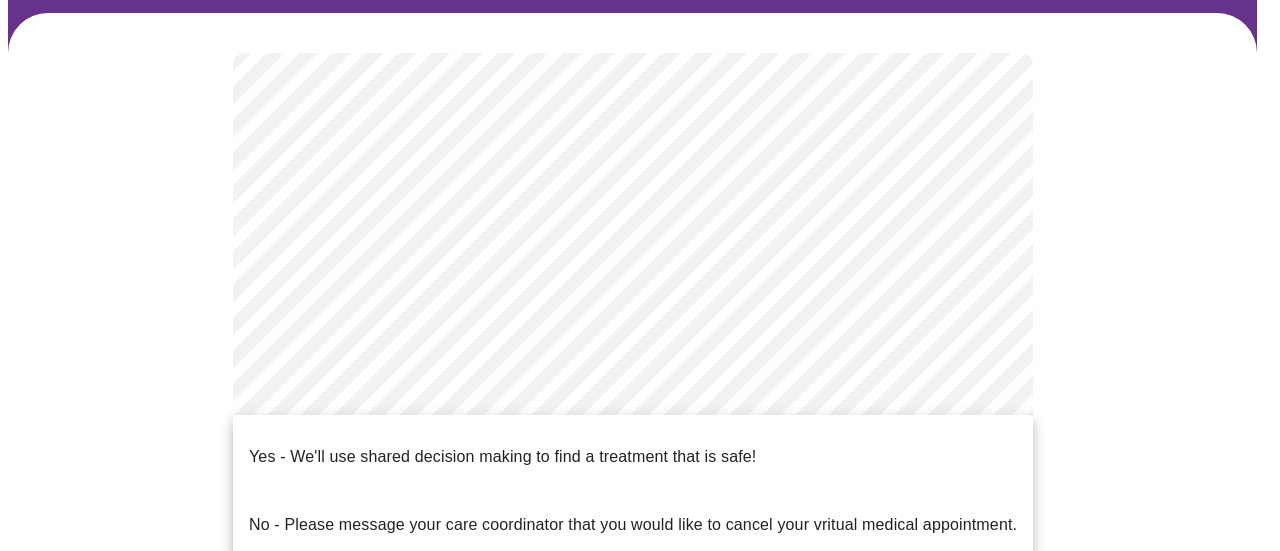 click on "MyMenopauseRx Appointments Messaging Labs Uploads Medications Community Refer a Friend Hi [PERSON_NAME]    Intake Questions for [DATE] 1:20pm-1:40pm 2  /  13 Settings Billing Invoices Log out Yes - We'll use shared decision making to find a treatment that is safe!
No - Please message your care coordinator that you would like to cancel your vritual medical appointment." at bounding box center (640, 460) 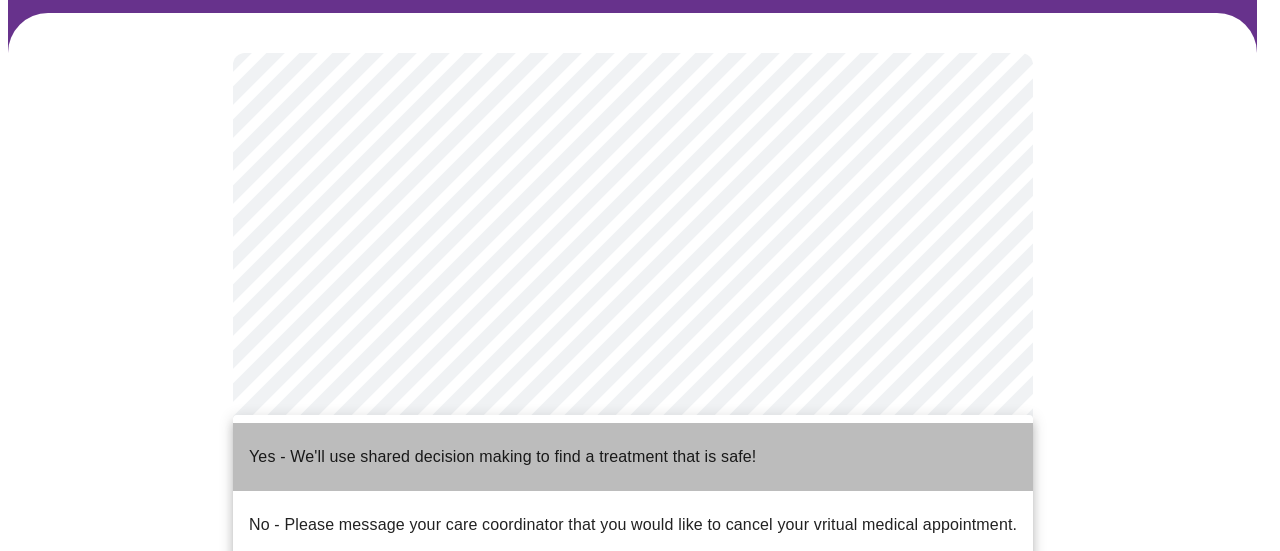 click on "Yes - We'll use shared decision making to find a treatment that is safe!" at bounding box center [633, 457] 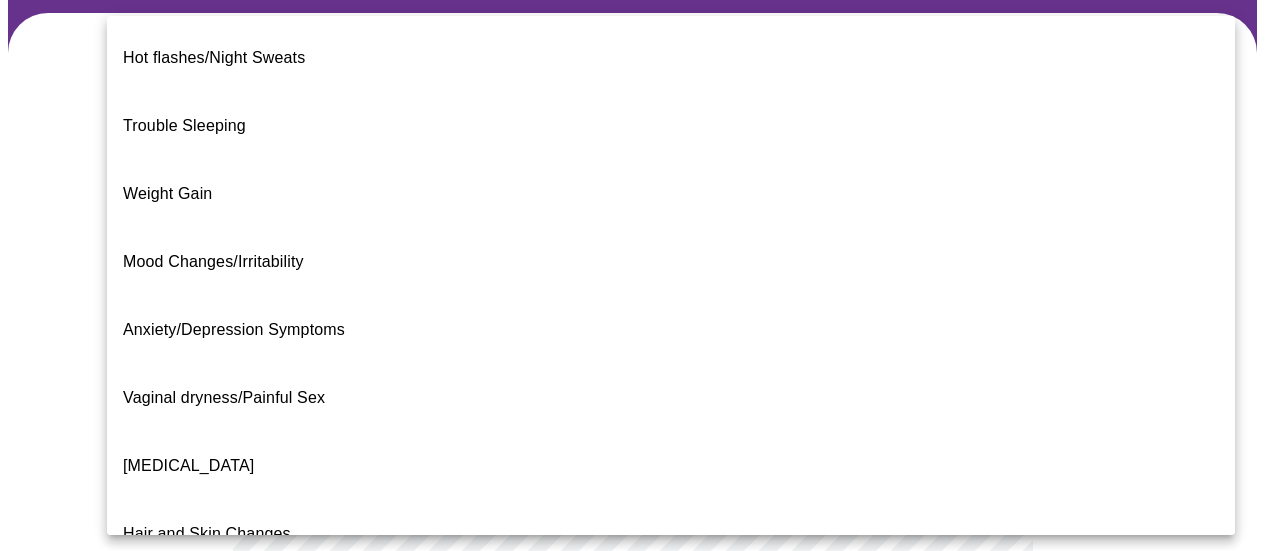 click on "MyMenopauseRx Appointments Messaging Labs Uploads Medications Community Refer a Friend Hi [PERSON_NAME]    Intake Questions for [DATE] 1:20pm-1:40pm 2  /  13 Settings Billing Invoices Log out Hot flashes/Night Sweats
Trouble Sleeping
Weight Gain
Mood Changes/Irritability
Anxiety/Depression Symptoms
Vaginal dryness/Painful Sex
[MEDICAL_DATA]
Hair and Skin Changes
[MEDICAL_DATA] ([MEDICAL_DATA],[MEDICAL_DATA], Obtain an order for a [MEDICAL_DATA] test)
Metabolic Health ([MEDICAL_DATA], [MEDICAL_DATA], [MEDICAL_DATA], Abnormal Lab Testing, Obtain an order for a Coronary Calcium Heart Scan)
Period Problems
[MEDICAL_DATA]
Orgasms are weak
UTI Symptoms
Vaginal Infection
[MEDICAL_DATA] (oral, genital)
[MEDICAL_DATA]
I feel great - just need a refill.
Other" at bounding box center [640, 454] 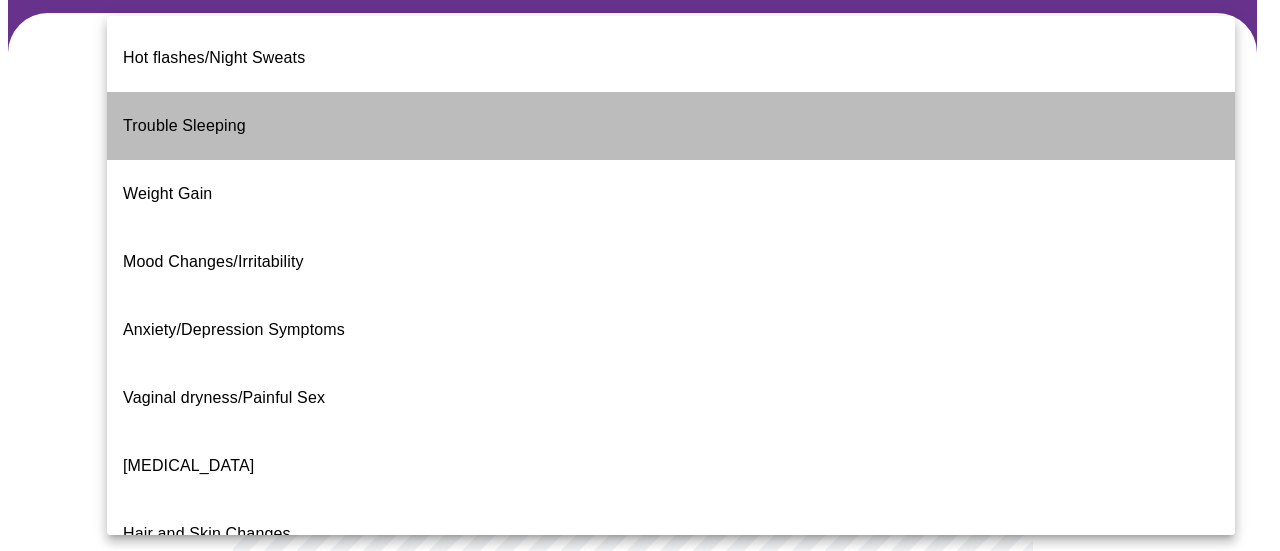 click on "Trouble Sleeping" at bounding box center [671, 126] 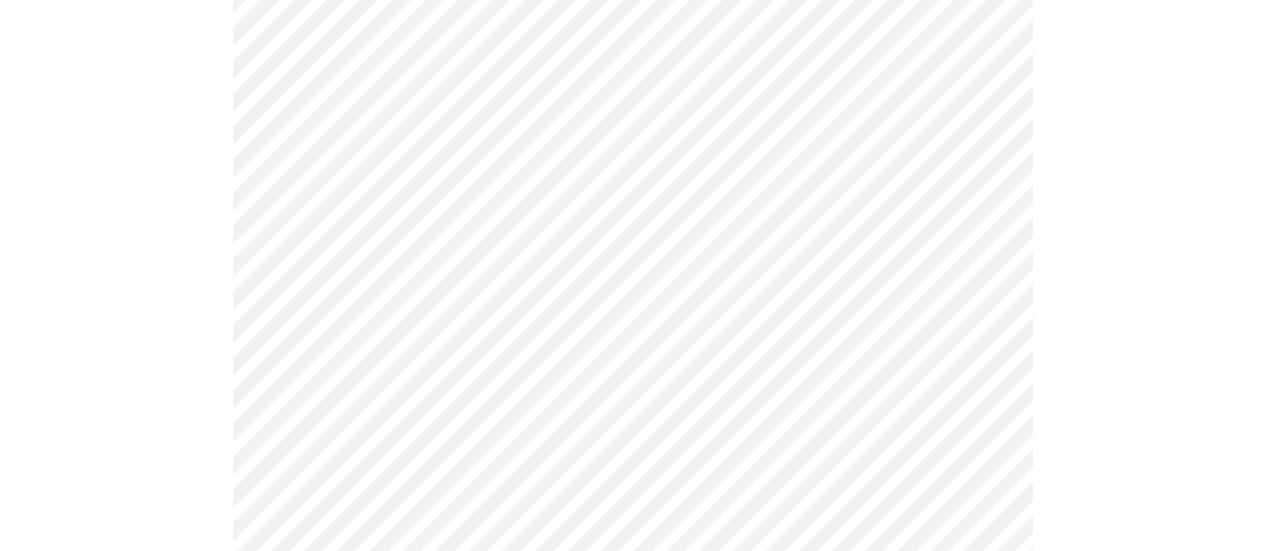 scroll, scrollTop: 228, scrollLeft: 0, axis: vertical 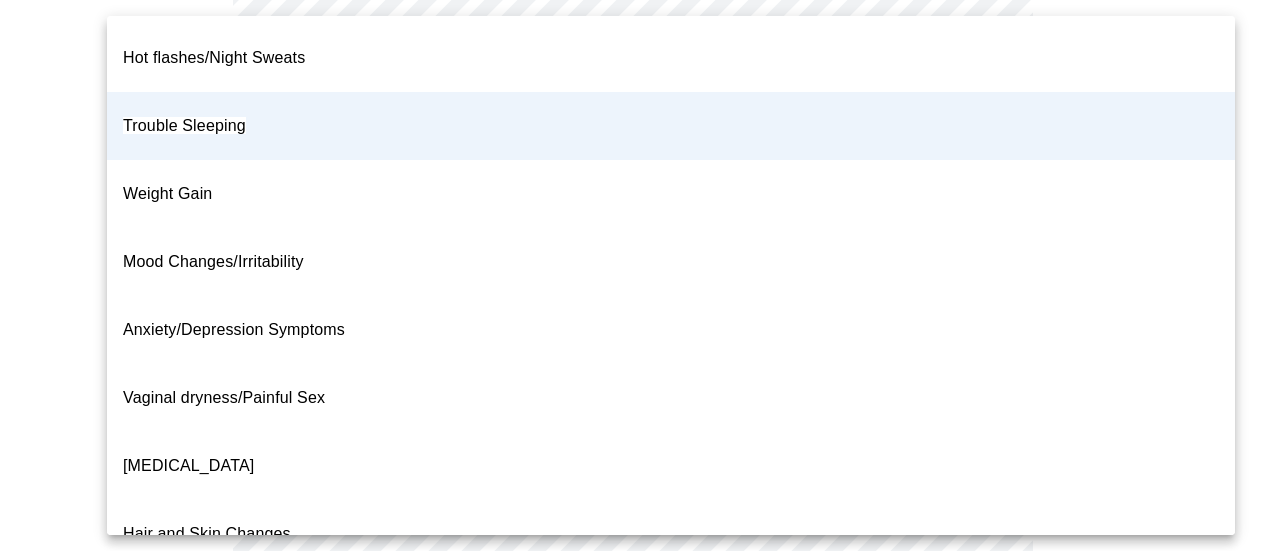 click on "MyMenopauseRx Appointments Messaging Labs Uploads Medications Community Refer a Friend Hi [PERSON_NAME]    Intake Questions for [DATE] 1:20pm-1:40pm 2  /  13 Settings Billing Invoices Log out Hot flashes/Night Sweats
Trouble Sleeping
Weight Gain
Mood Changes/Irritability
Anxiety/Depression Symptoms
Vaginal dryness/Painful Sex
[MEDICAL_DATA]
Hair and Skin Changes
[MEDICAL_DATA] ([MEDICAL_DATA],[MEDICAL_DATA], Obtain an order for a [MEDICAL_DATA] test)
Metabolic Health ([MEDICAL_DATA], [MEDICAL_DATA], [MEDICAL_DATA], Abnormal Lab Testing, Obtain an order for a Coronary Calcium Heart Scan)
Period Problems
[MEDICAL_DATA]
Orgasms are weak
UTI Symptoms
Vaginal Infection
[MEDICAL_DATA] (oral, genital)
[MEDICAL_DATA]
I feel great - just need a refill.
Other" at bounding box center [640, 382] 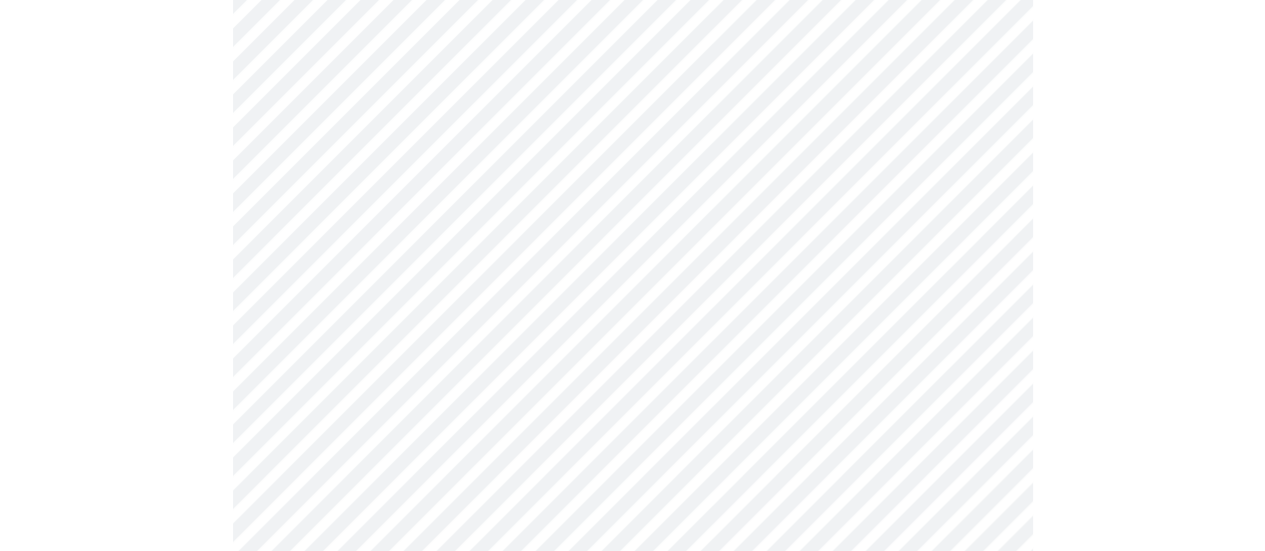 scroll, scrollTop: 523, scrollLeft: 0, axis: vertical 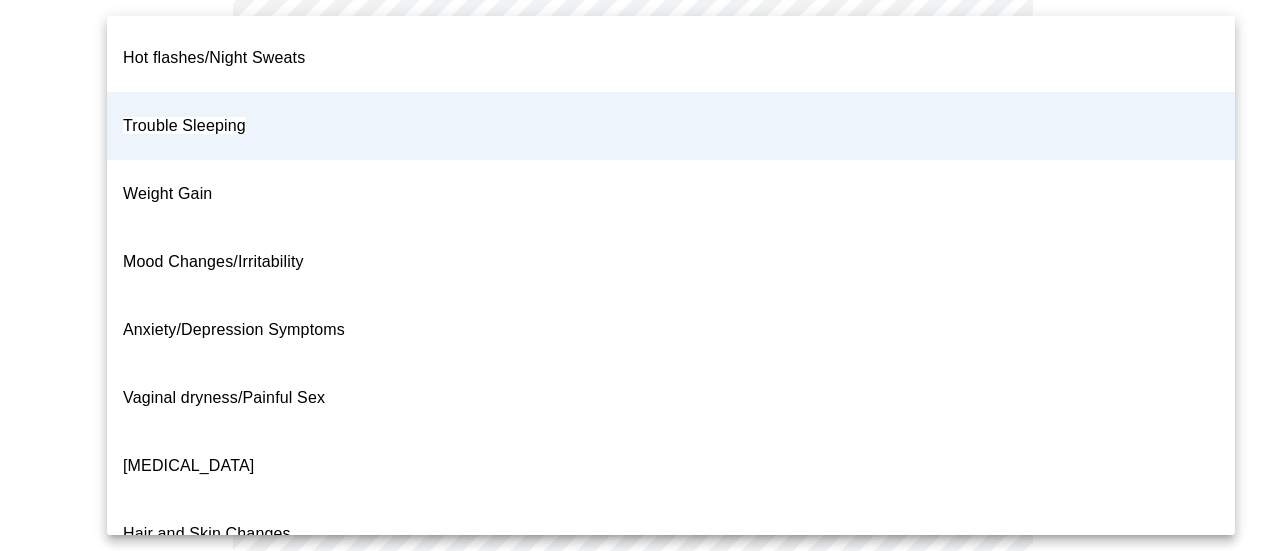 click on "MyMenopauseRx Appointments Messaging Labs Uploads Medications Community Refer a Friend Hi [PERSON_NAME]    Intake Questions for [DATE] 1:20pm-1:40pm 2  /  13 Settings Billing Invoices Log out Hot flashes/Night Sweats
Trouble Sleeping
Weight Gain
Mood Changes/Irritability
Anxiety/Depression Symptoms
Vaginal dryness/Painful Sex
[MEDICAL_DATA]
Hair and Skin Changes
[MEDICAL_DATA] ([MEDICAL_DATA],[MEDICAL_DATA], Obtain an order for a [MEDICAL_DATA] test)
Metabolic Health ([MEDICAL_DATA], [MEDICAL_DATA], [MEDICAL_DATA], Abnormal Lab Testing, Obtain an order for a Coronary Calcium Heart Scan)
Period Problems
[MEDICAL_DATA]
Orgasms are weak
UTI Symptoms
Vaginal Infection
[MEDICAL_DATA] (oral, genital)
[MEDICAL_DATA]
I feel great - just need a refill.
Other" at bounding box center [640, 365] 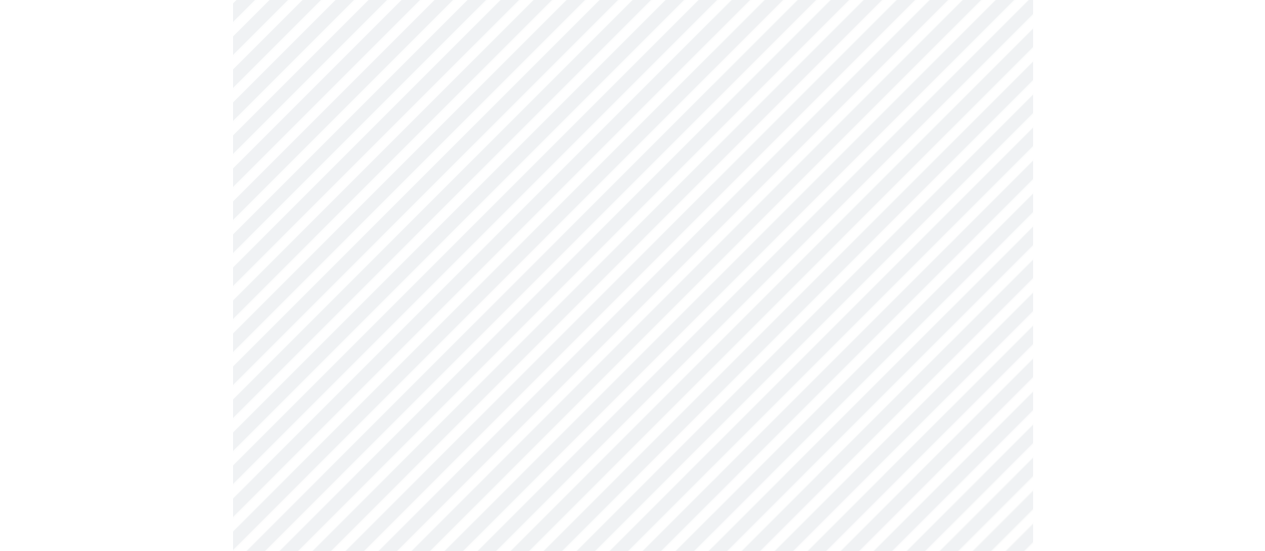 scroll, scrollTop: 654, scrollLeft: 0, axis: vertical 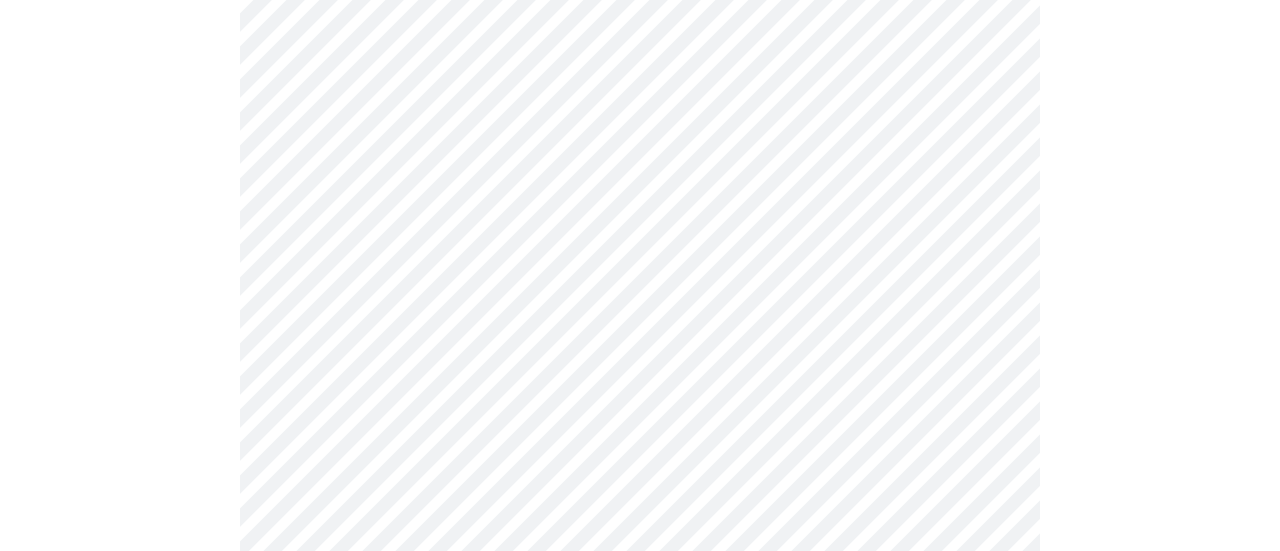 click on "MyMenopauseRx Appointments Messaging Labs Uploads Medications Community Refer a Friend Hi [PERSON_NAME]    Intake Questions for [DATE] 1:20pm-1:40pm 2  /  13 Settings Billing Invoices Log out" at bounding box center [640, 321] 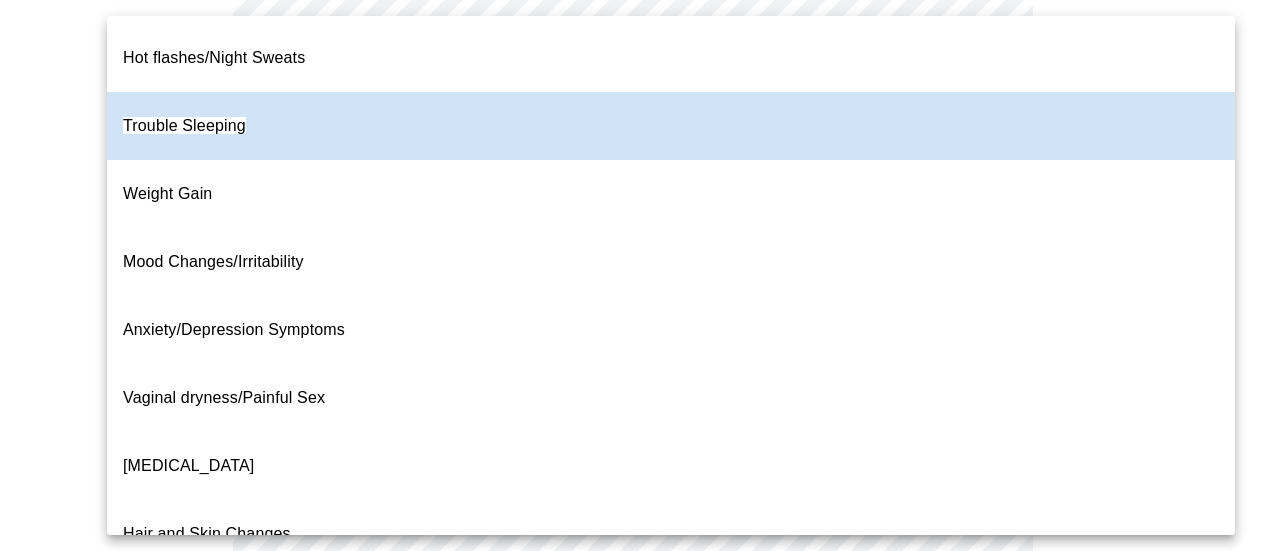 click at bounding box center (640, 275) 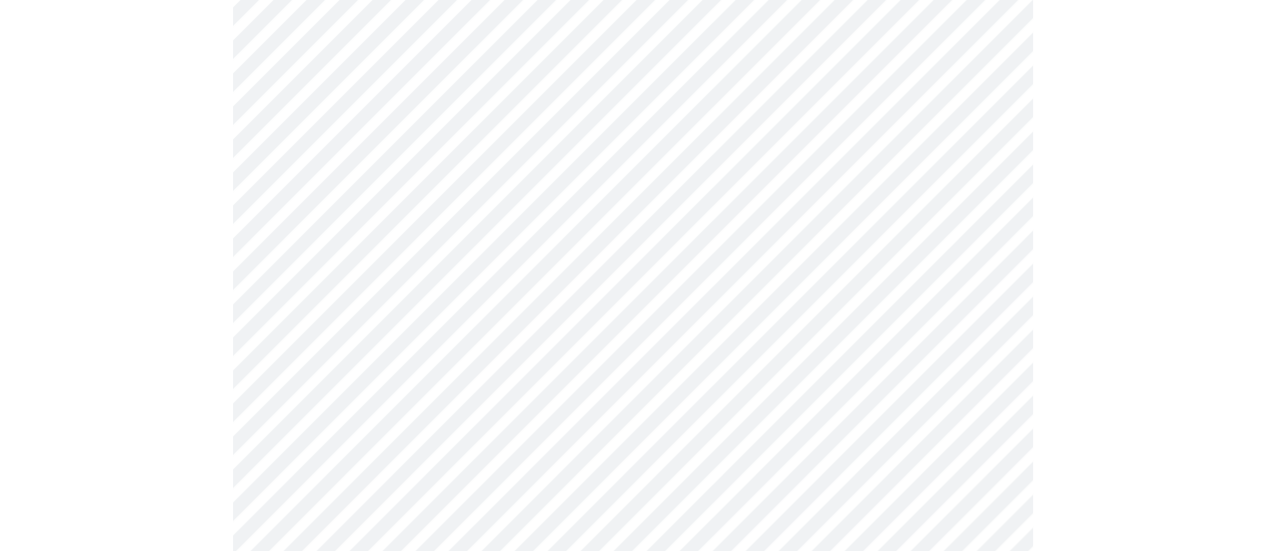 scroll, scrollTop: 610, scrollLeft: 0, axis: vertical 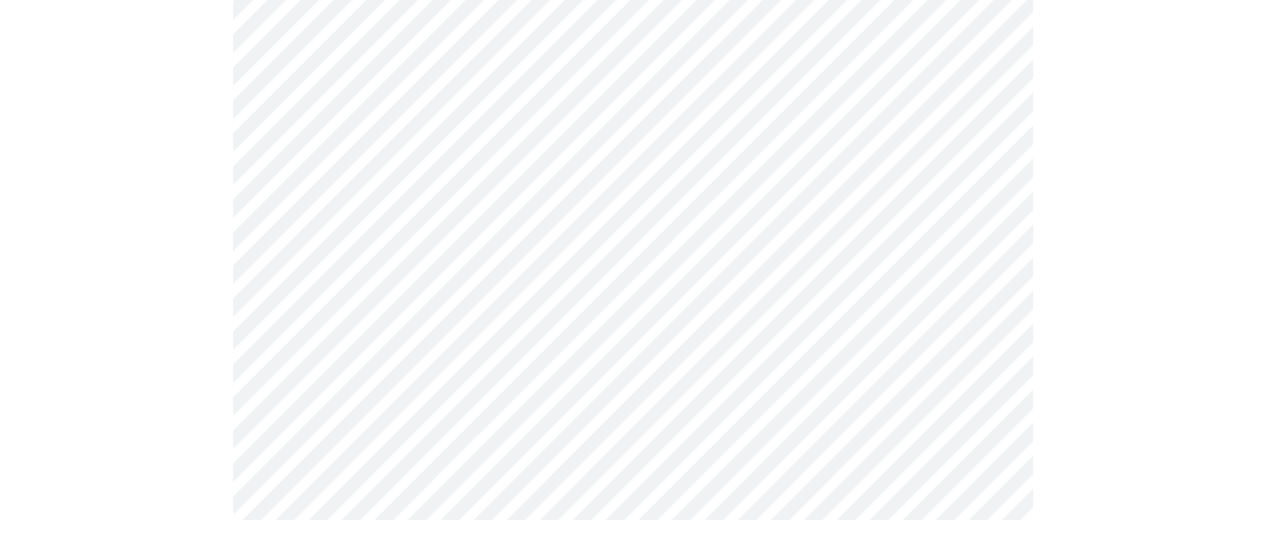 type on "ed" 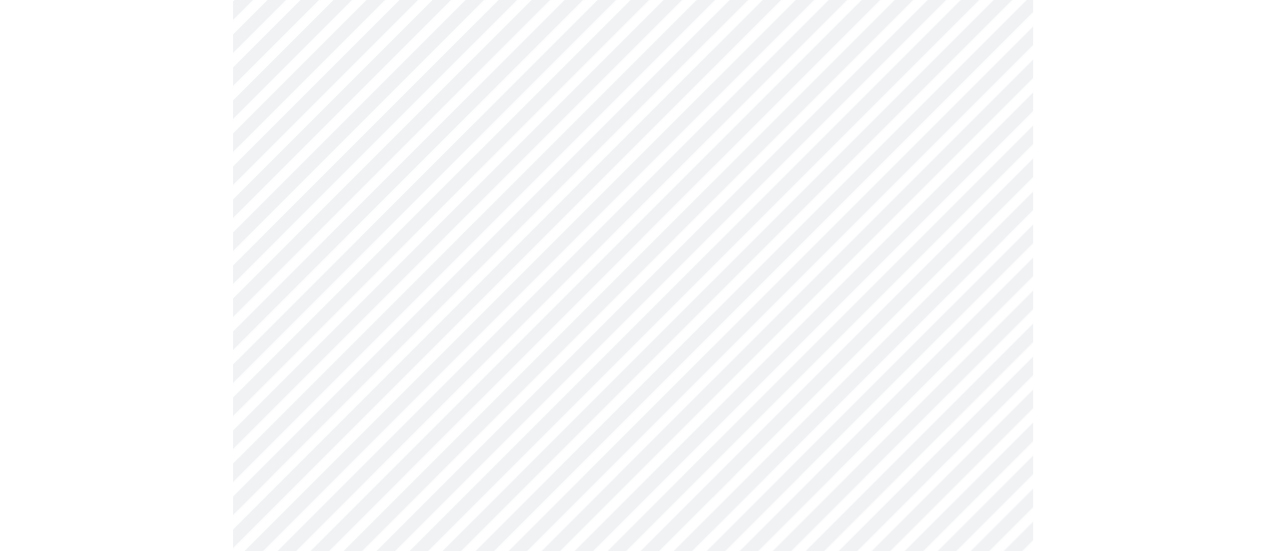 click at bounding box center [632, 84] 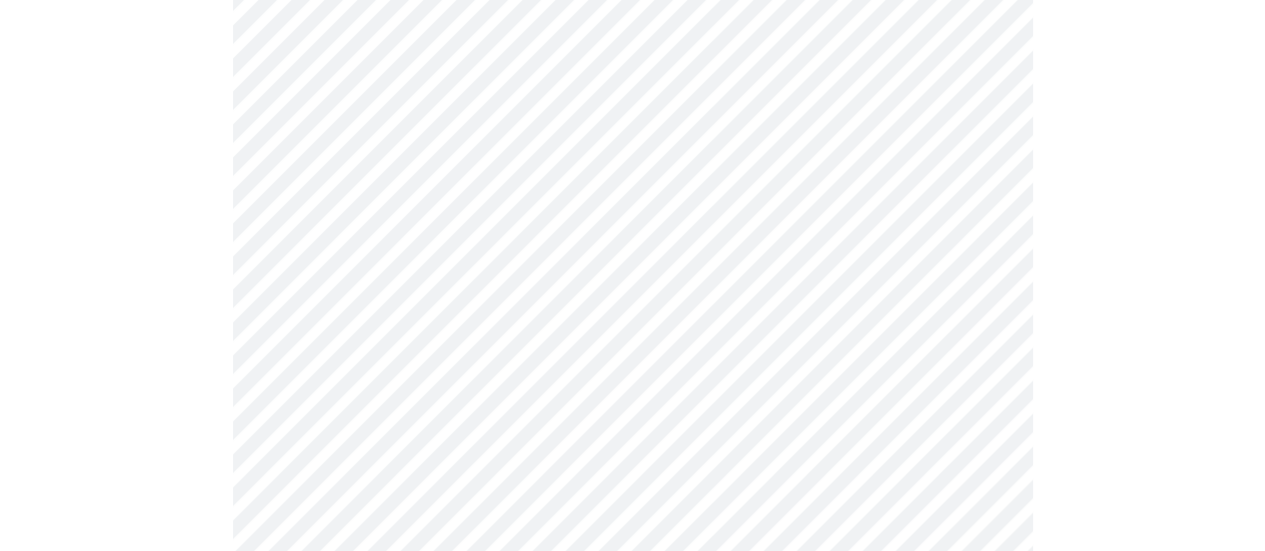 scroll, scrollTop: 0, scrollLeft: 0, axis: both 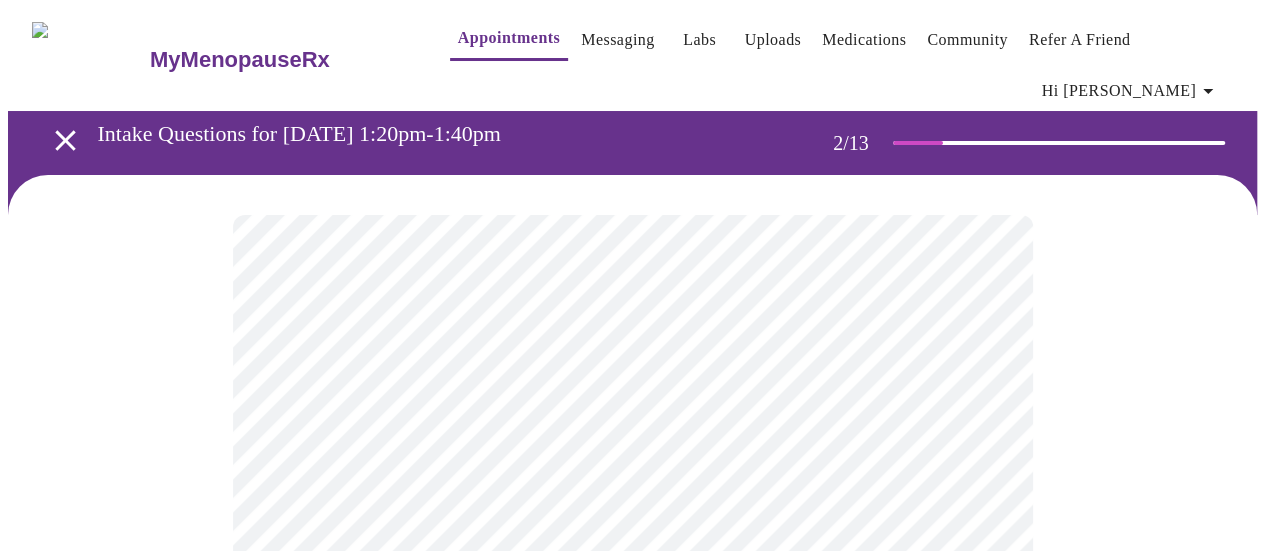 click on "MyMenopauseRx Appointments Messaging Labs Uploads Medications Community Refer a Friend Hi [PERSON_NAME]    Intake Questions for [DATE] 1:20pm-1:40pm 2  /  13 Settings Billing Invoices Log out" at bounding box center [632, 589] 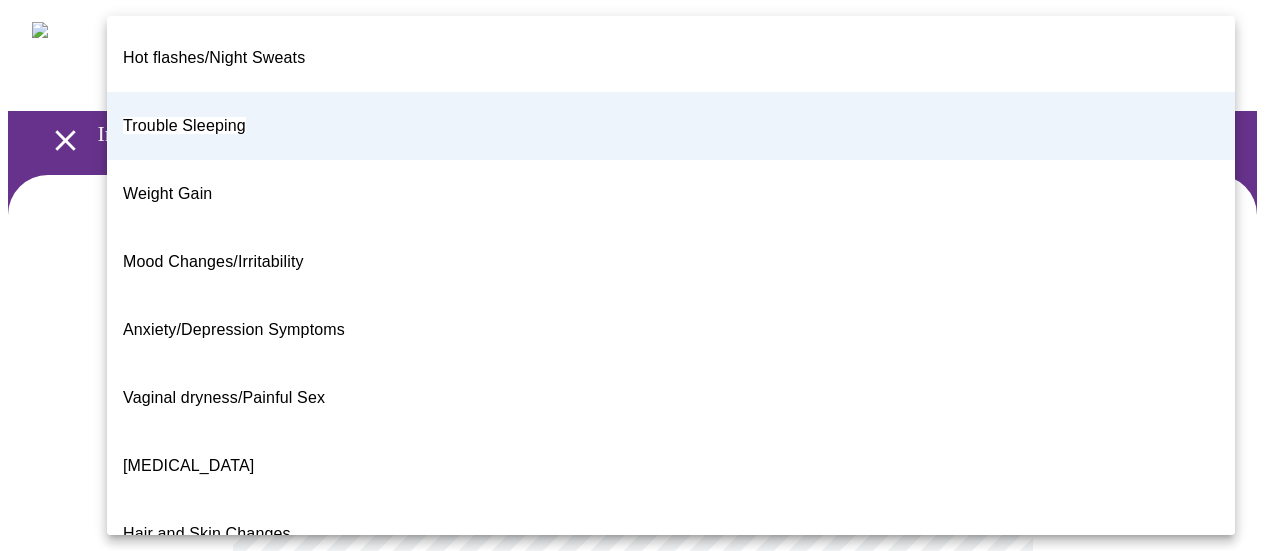 click at bounding box center [640, 275] 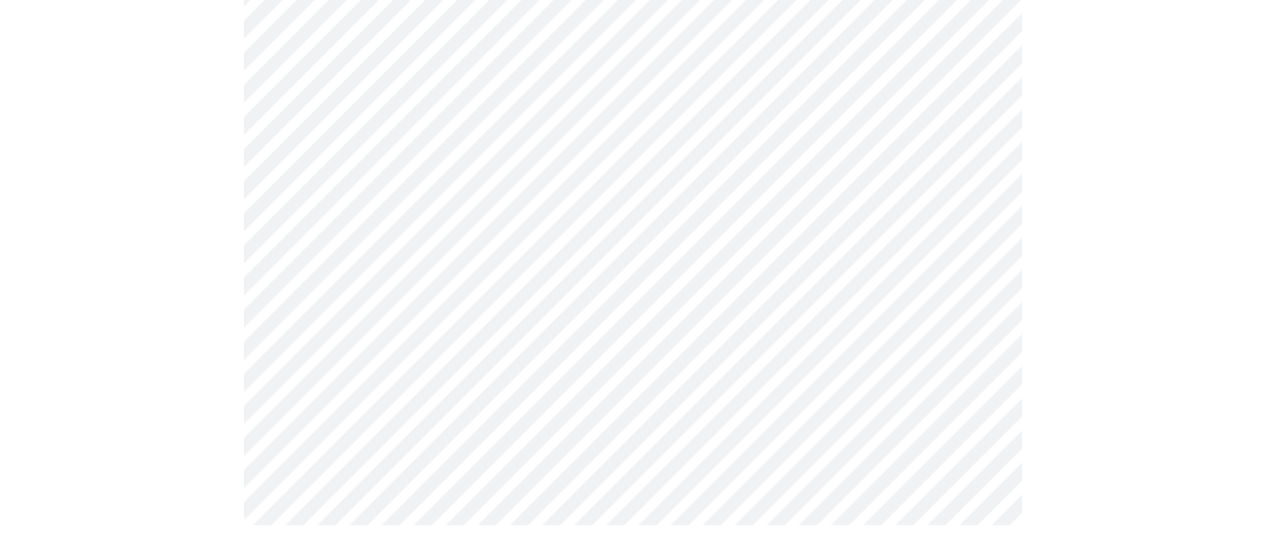 scroll, scrollTop: 600, scrollLeft: 0, axis: vertical 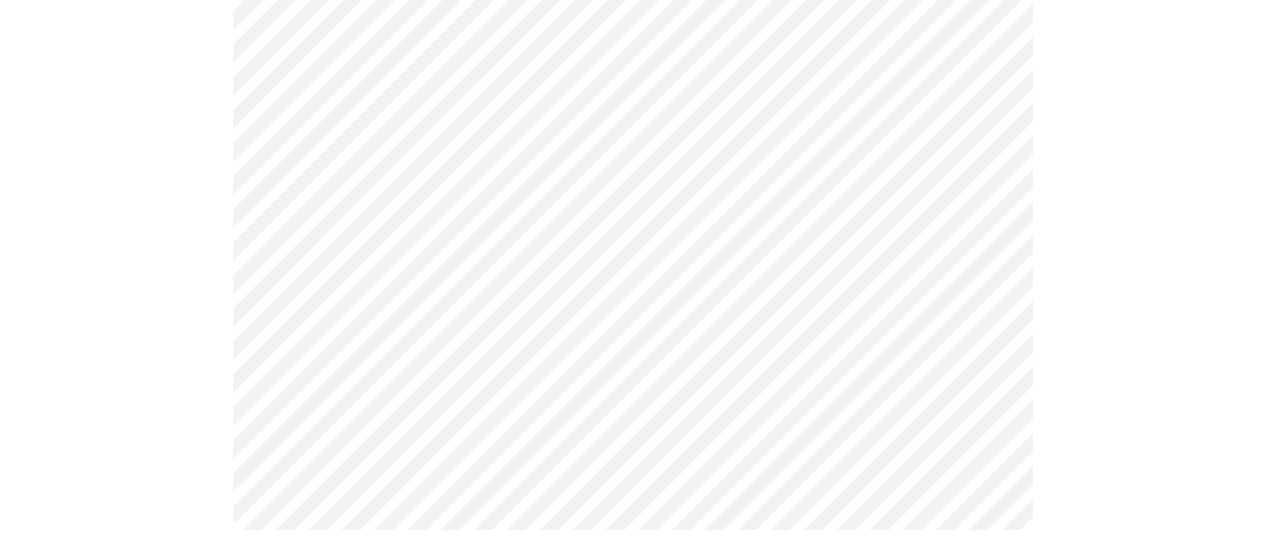 click at bounding box center [632, 72] 